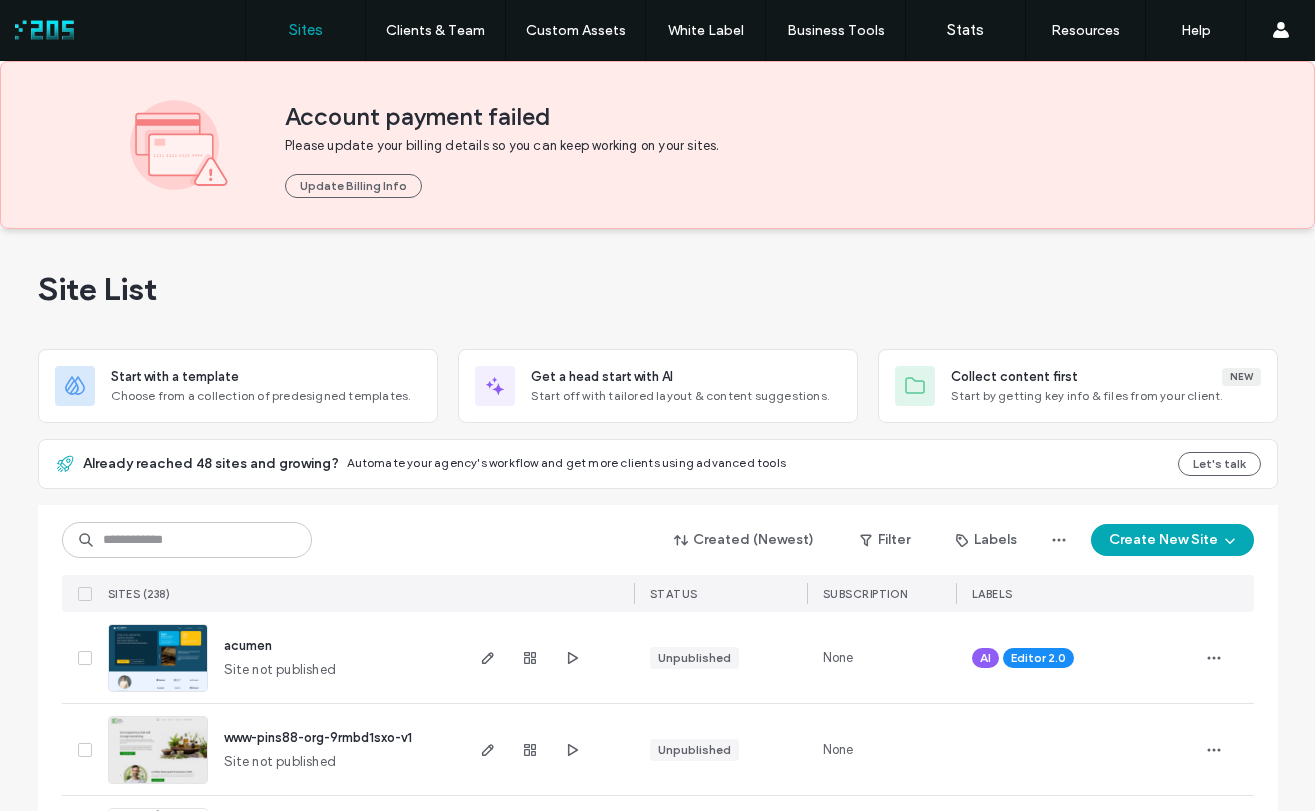 scroll, scrollTop: 0, scrollLeft: 0, axis: both 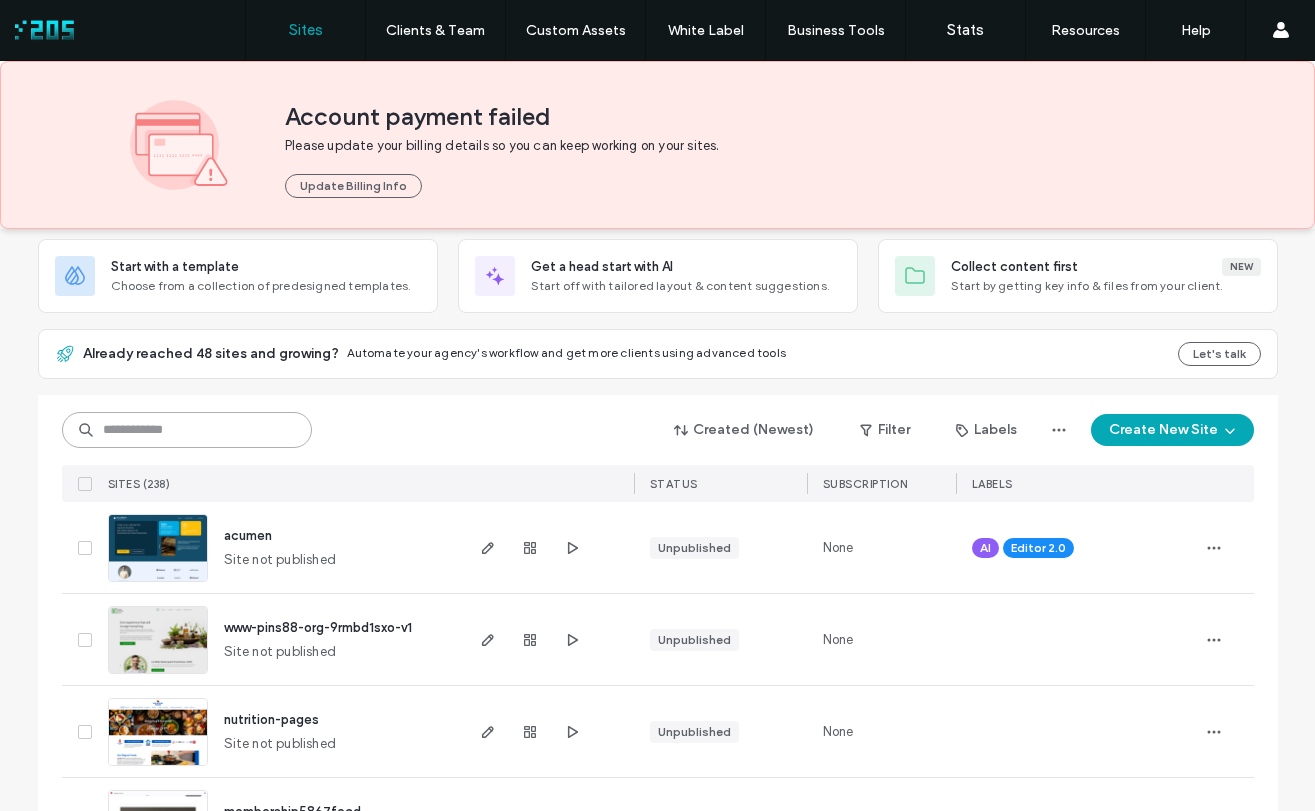 click at bounding box center (187, 430) 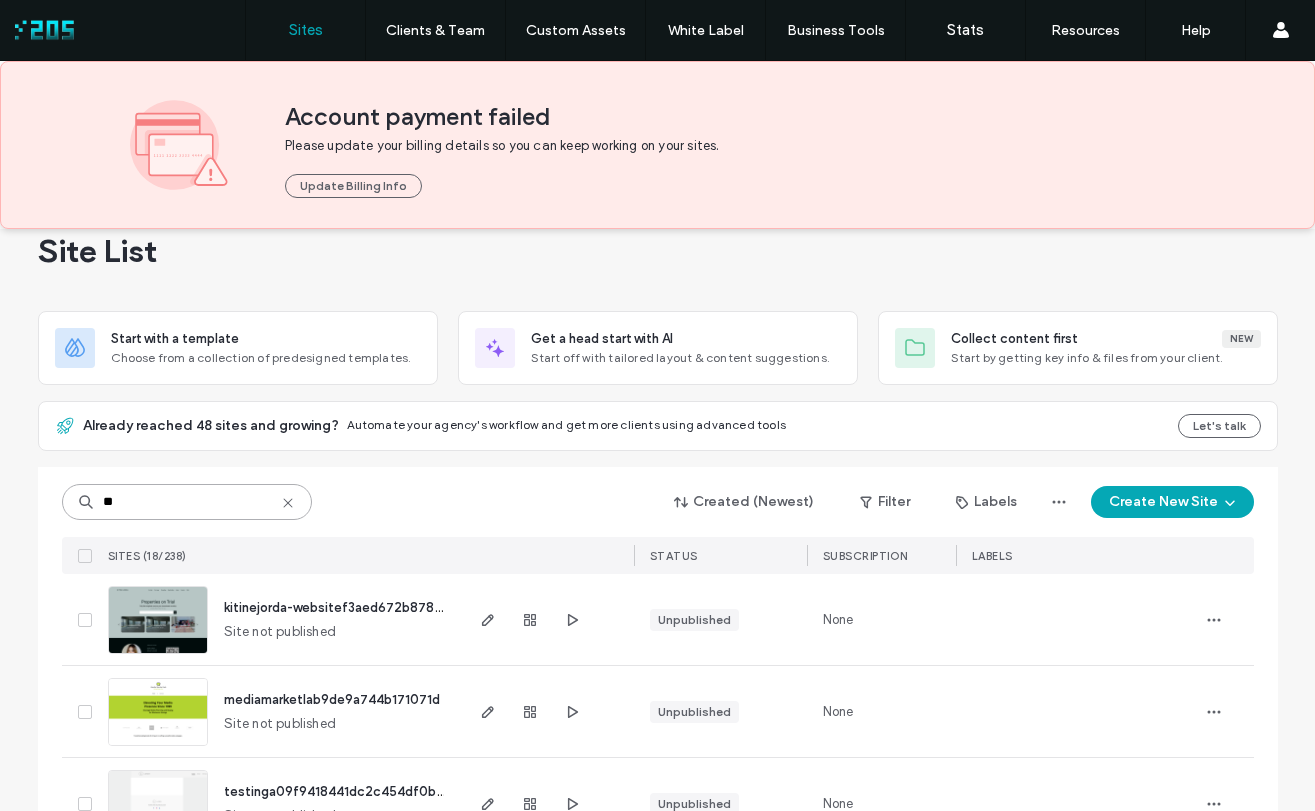 scroll, scrollTop: 0, scrollLeft: 0, axis: both 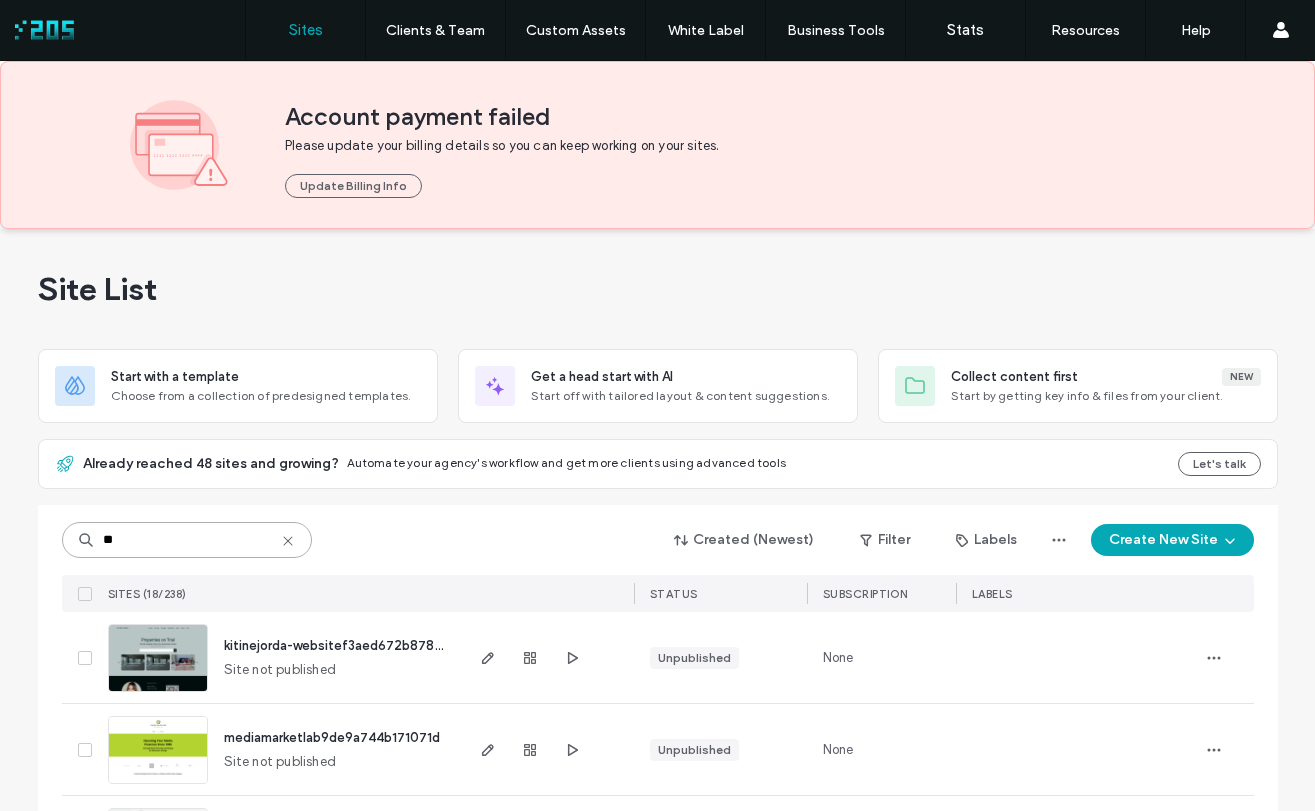 click on "**" at bounding box center [187, 540] 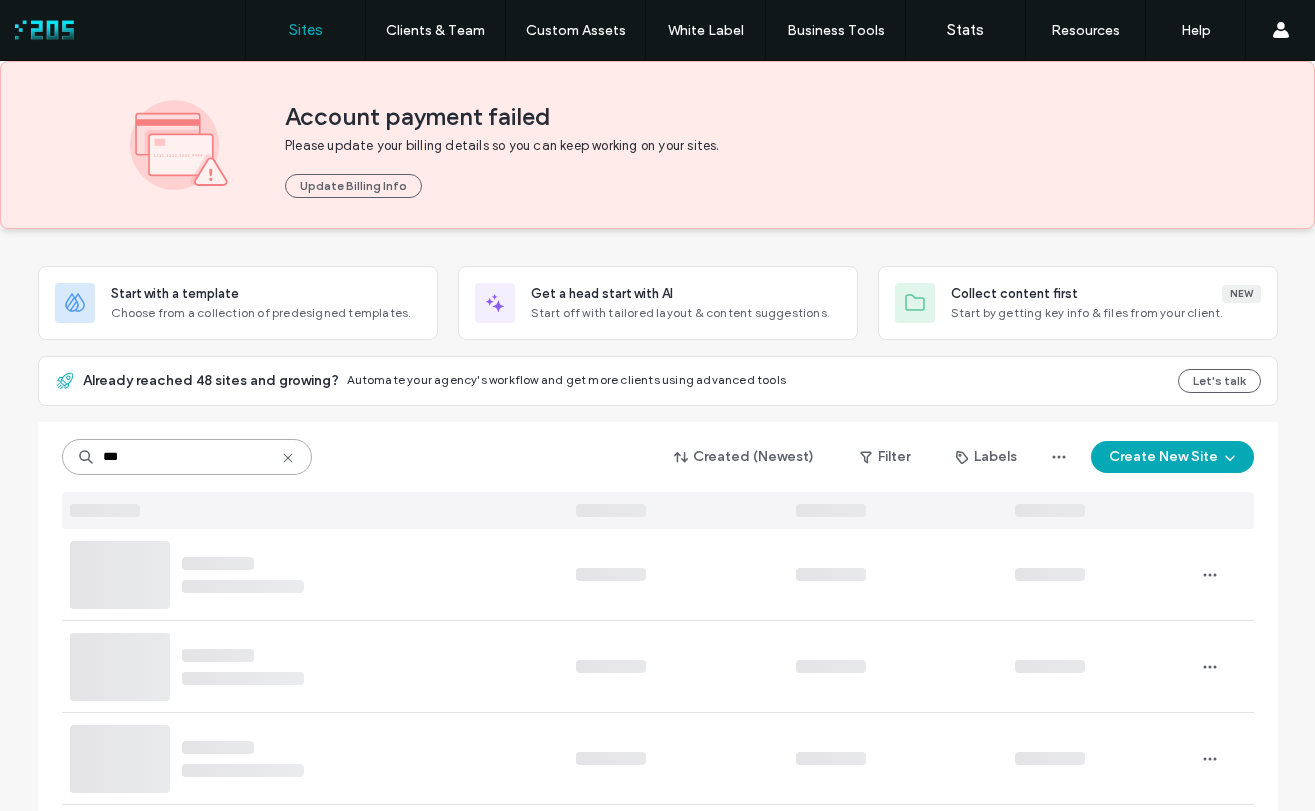 scroll, scrollTop: 9, scrollLeft: 0, axis: vertical 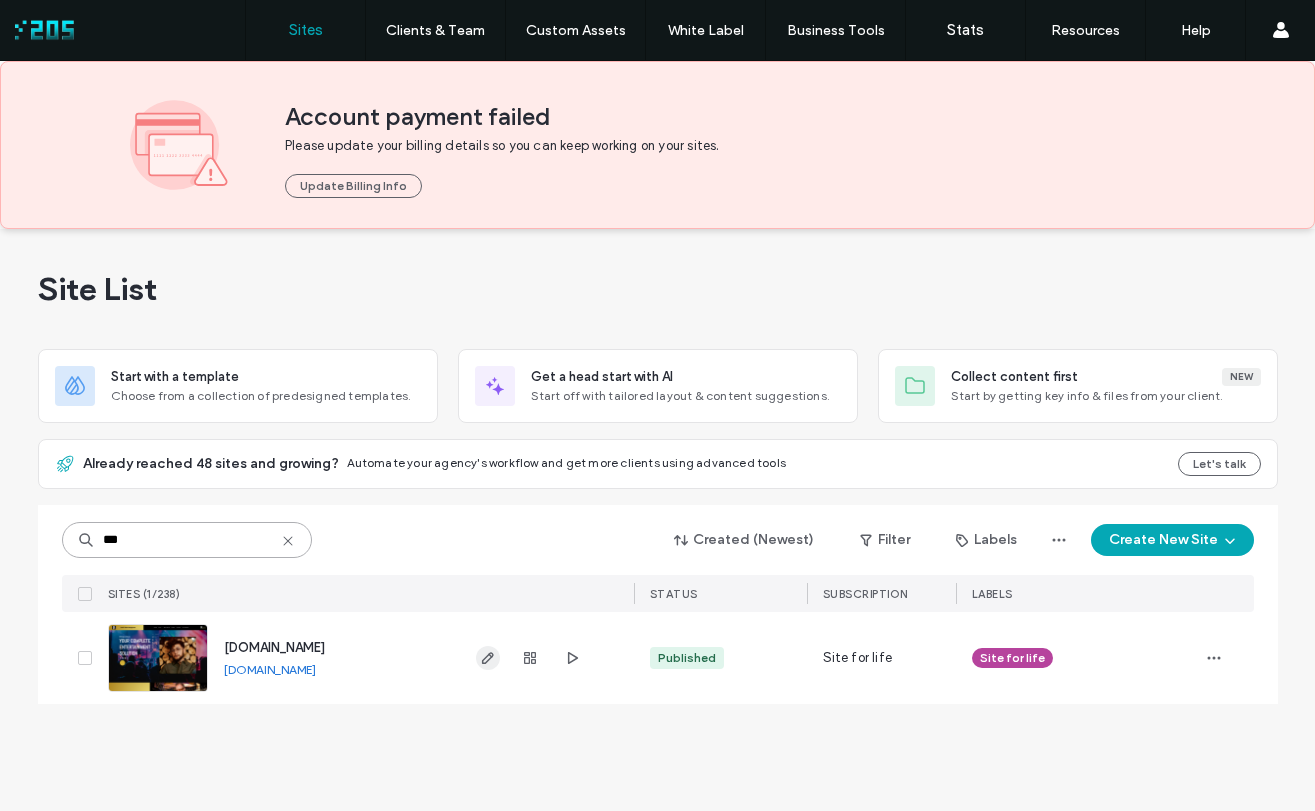 type on "***" 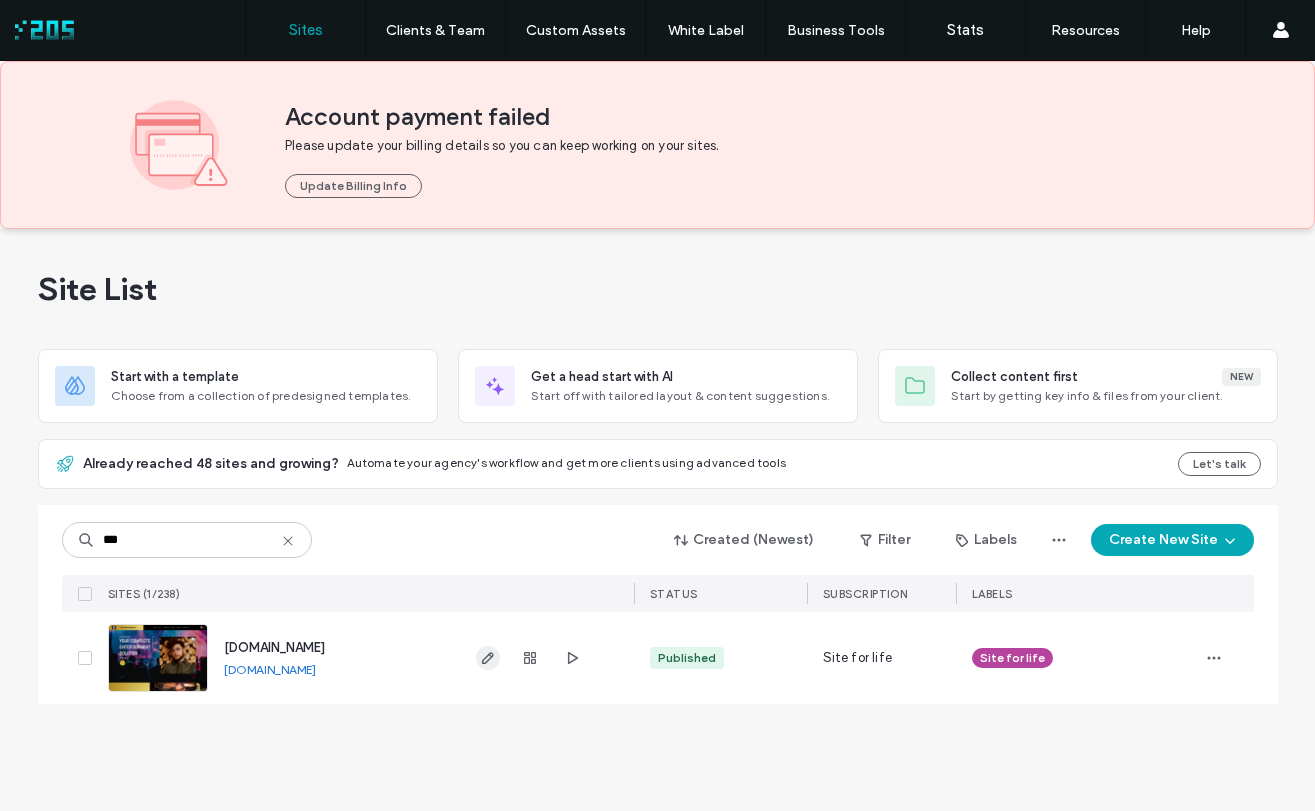 click 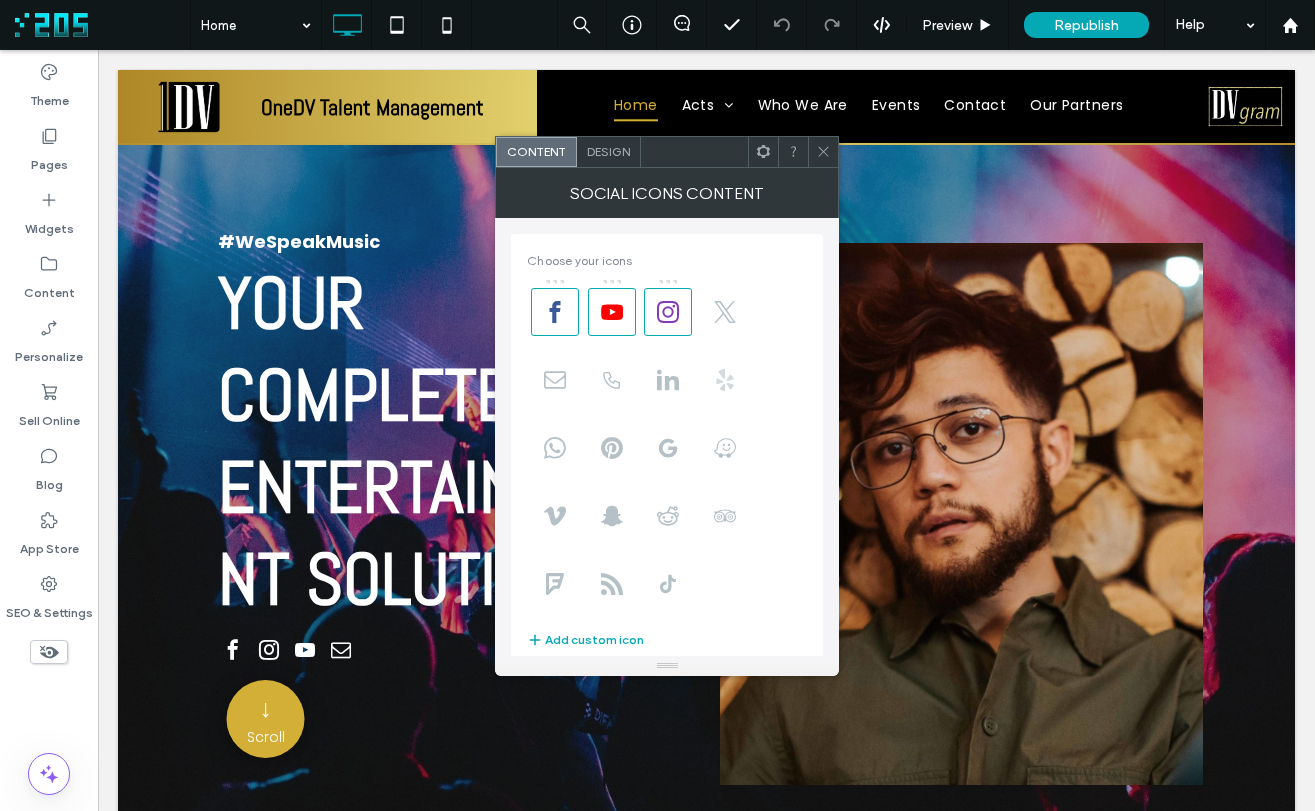 scroll, scrollTop: 3204, scrollLeft: 0, axis: vertical 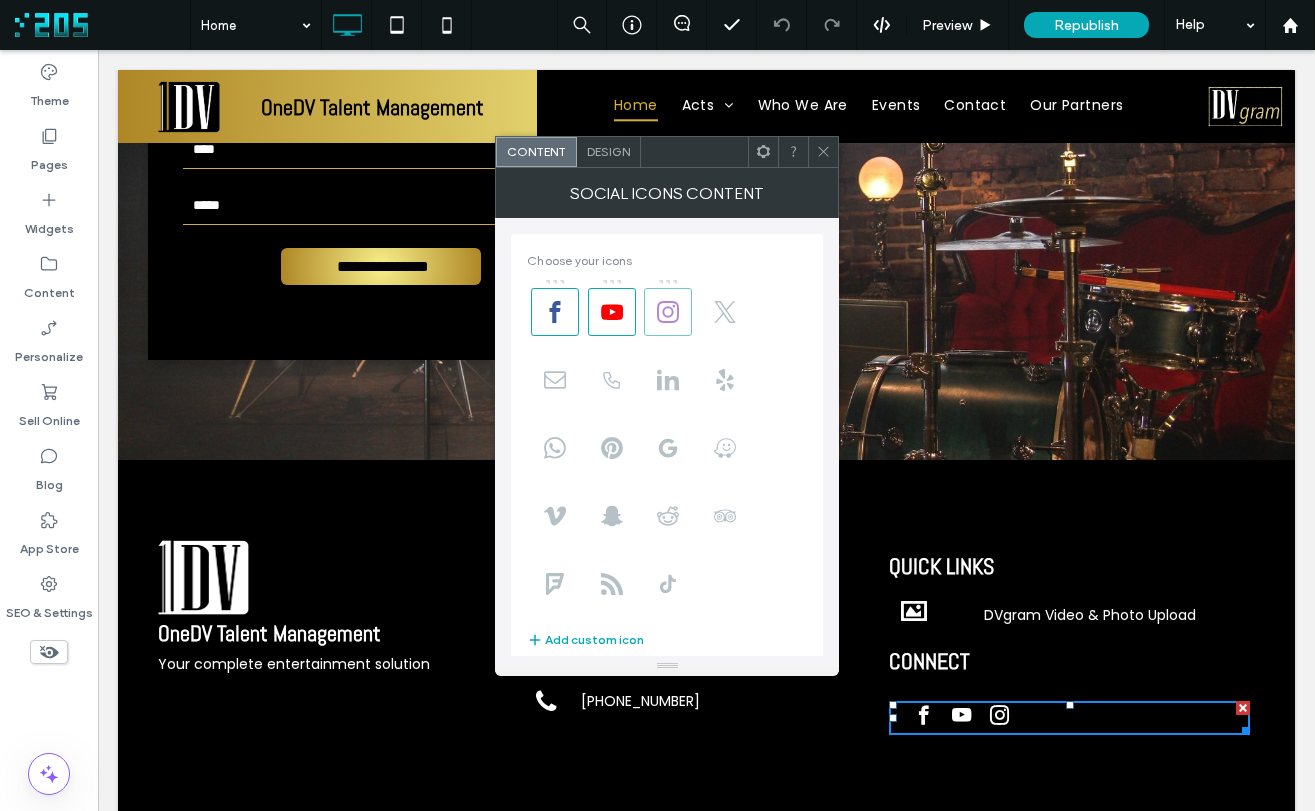 click at bounding box center (668, 312) 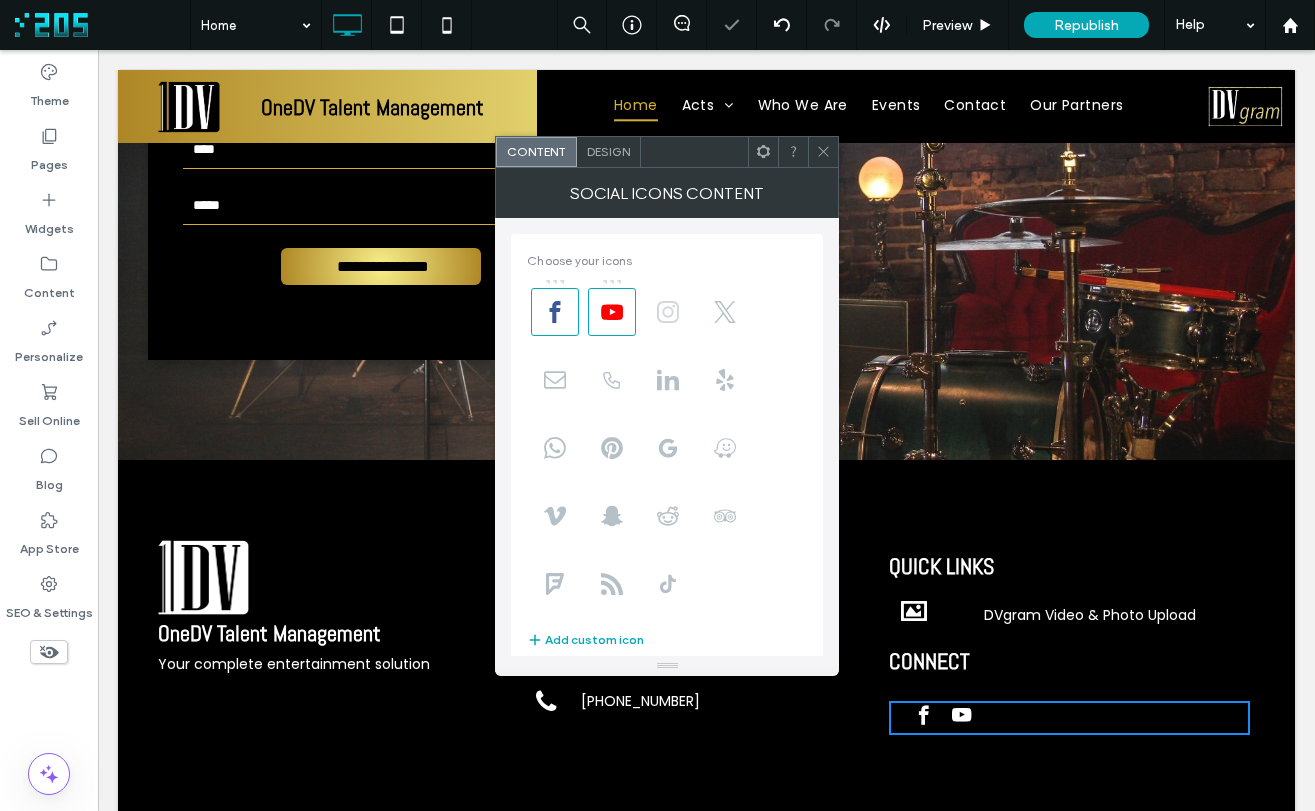 click 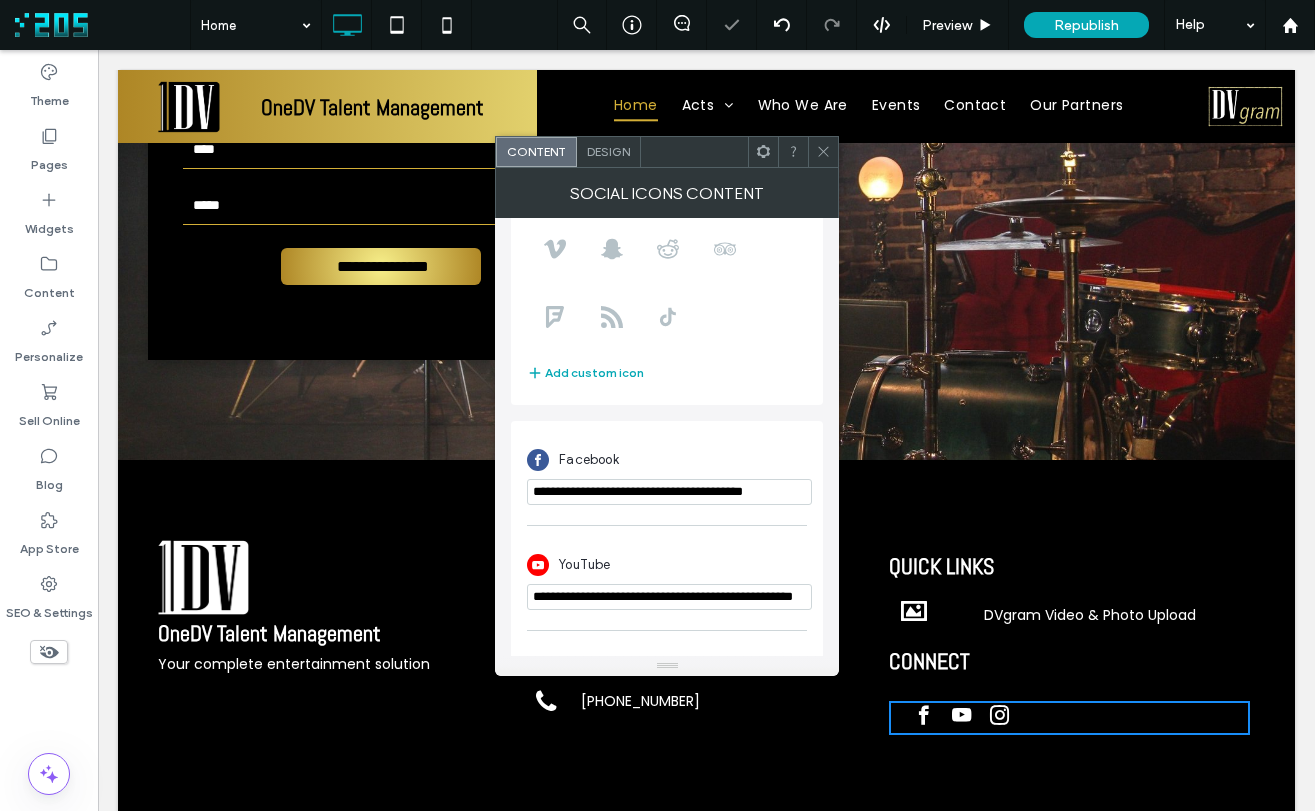 scroll, scrollTop: 349, scrollLeft: 0, axis: vertical 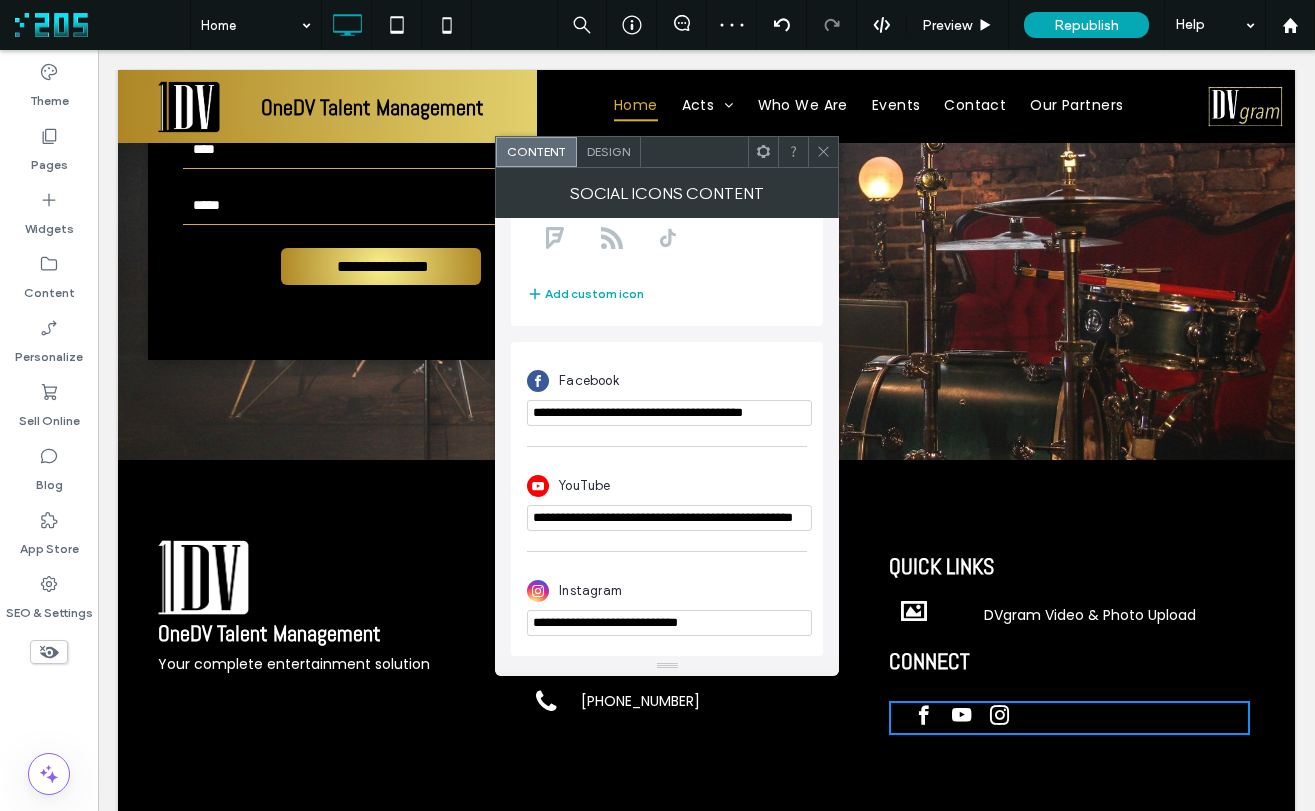 click on "**********" at bounding box center [669, 623] 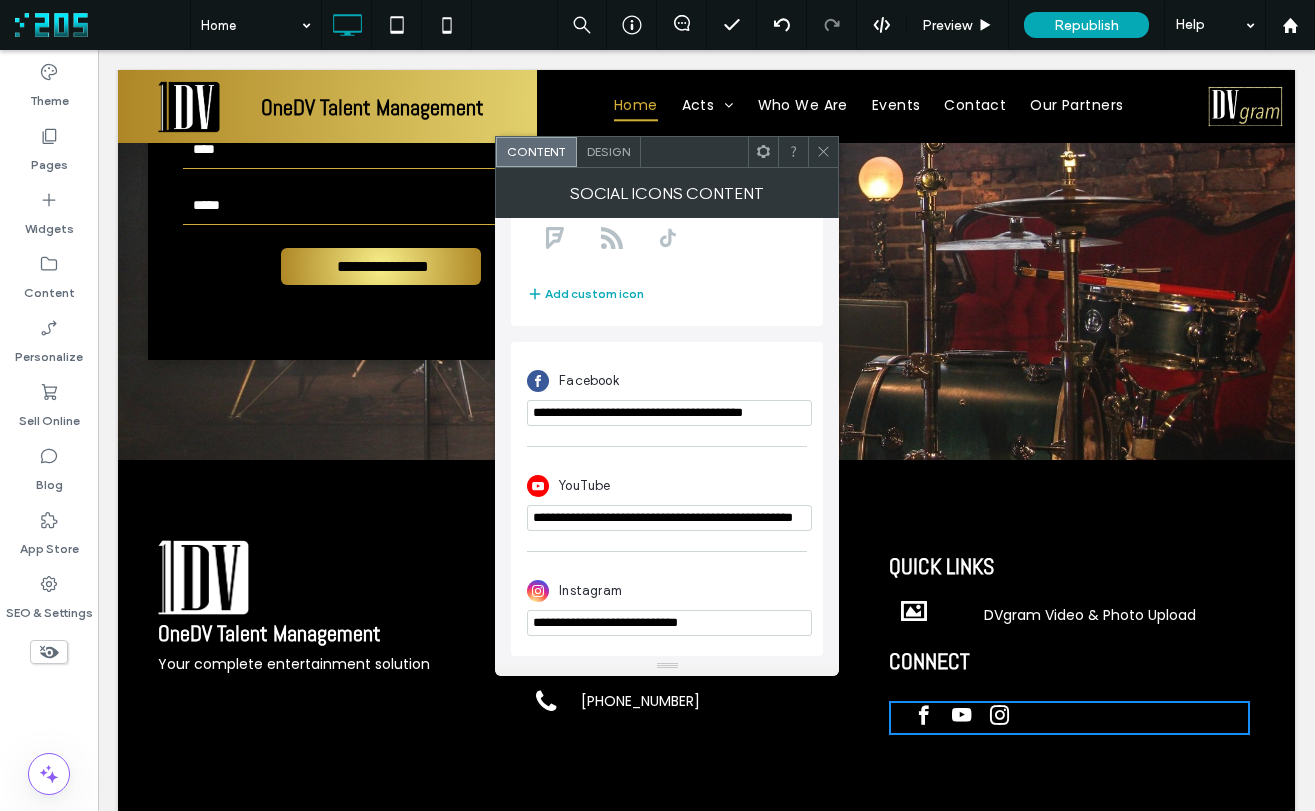 click on "**********" at bounding box center [669, 623] 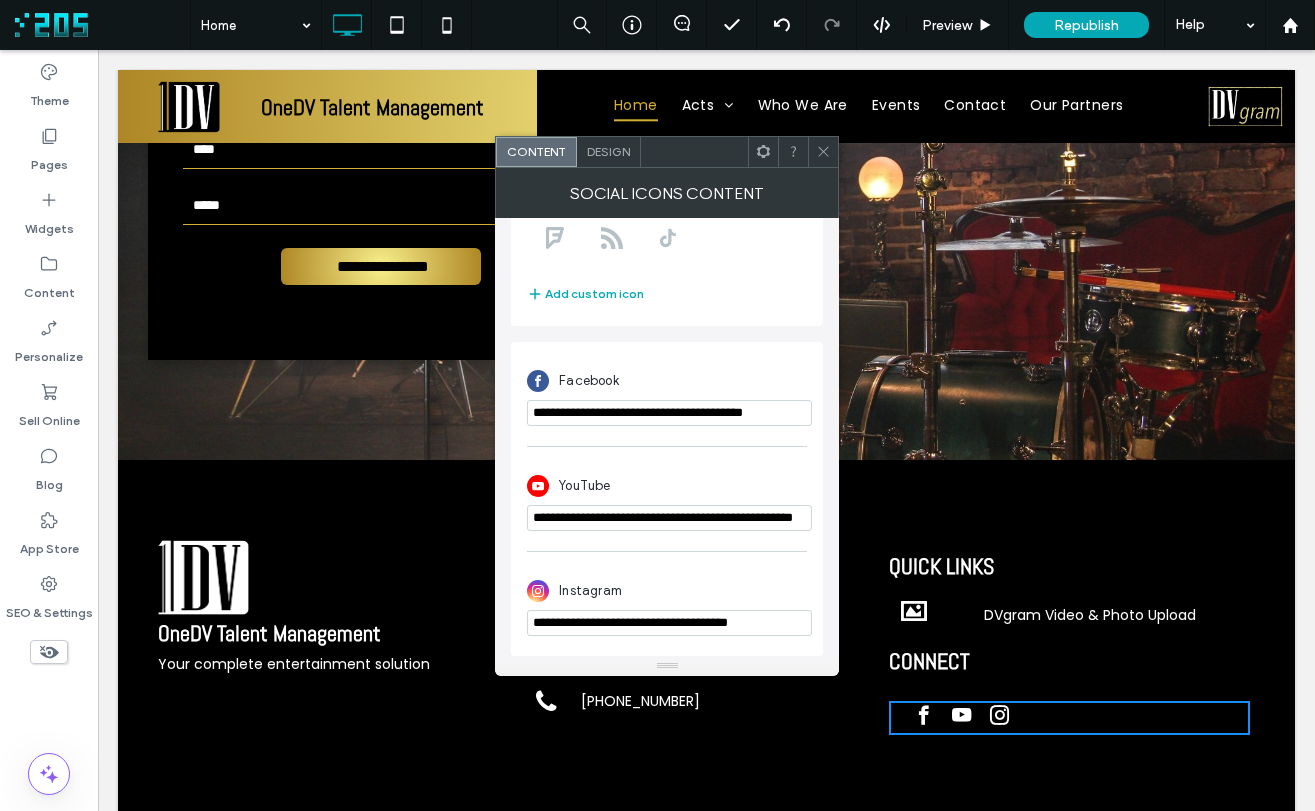 type on "**********" 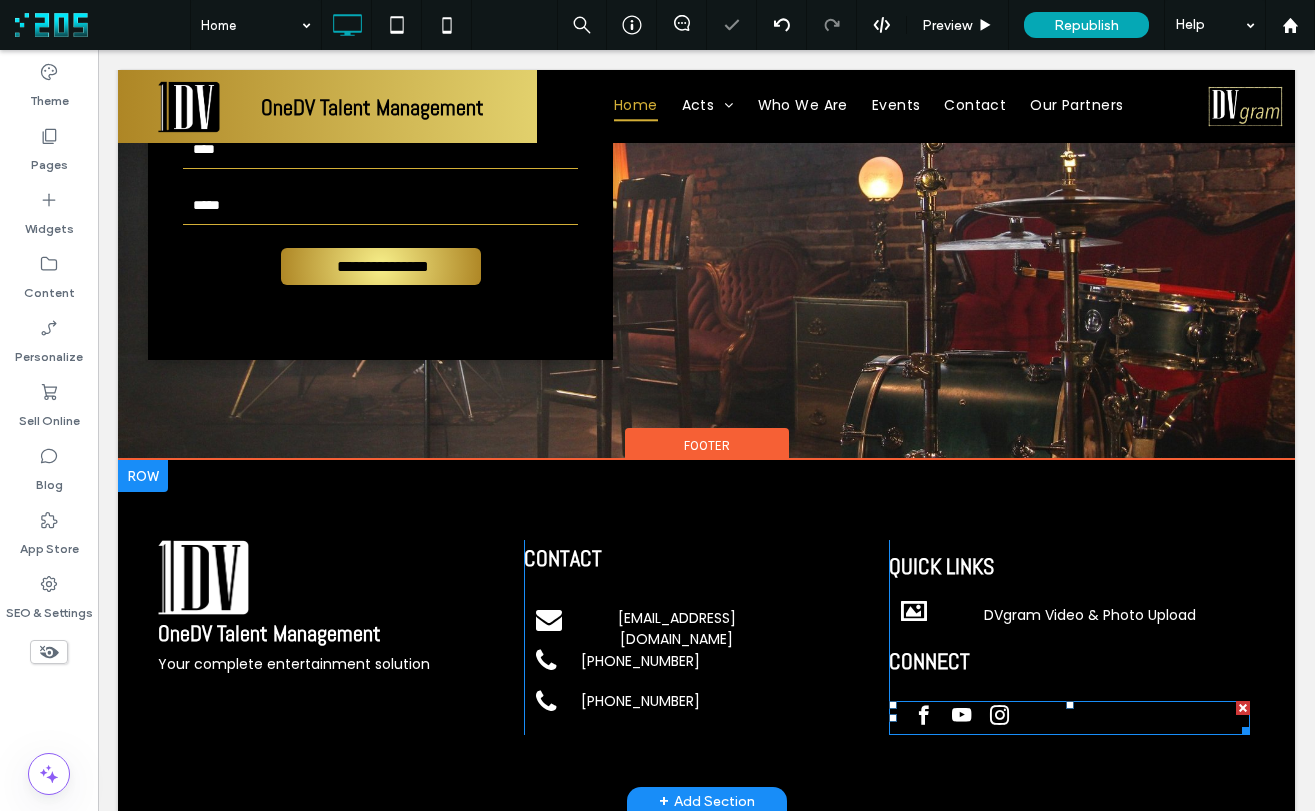 click at bounding box center (1069, 718) 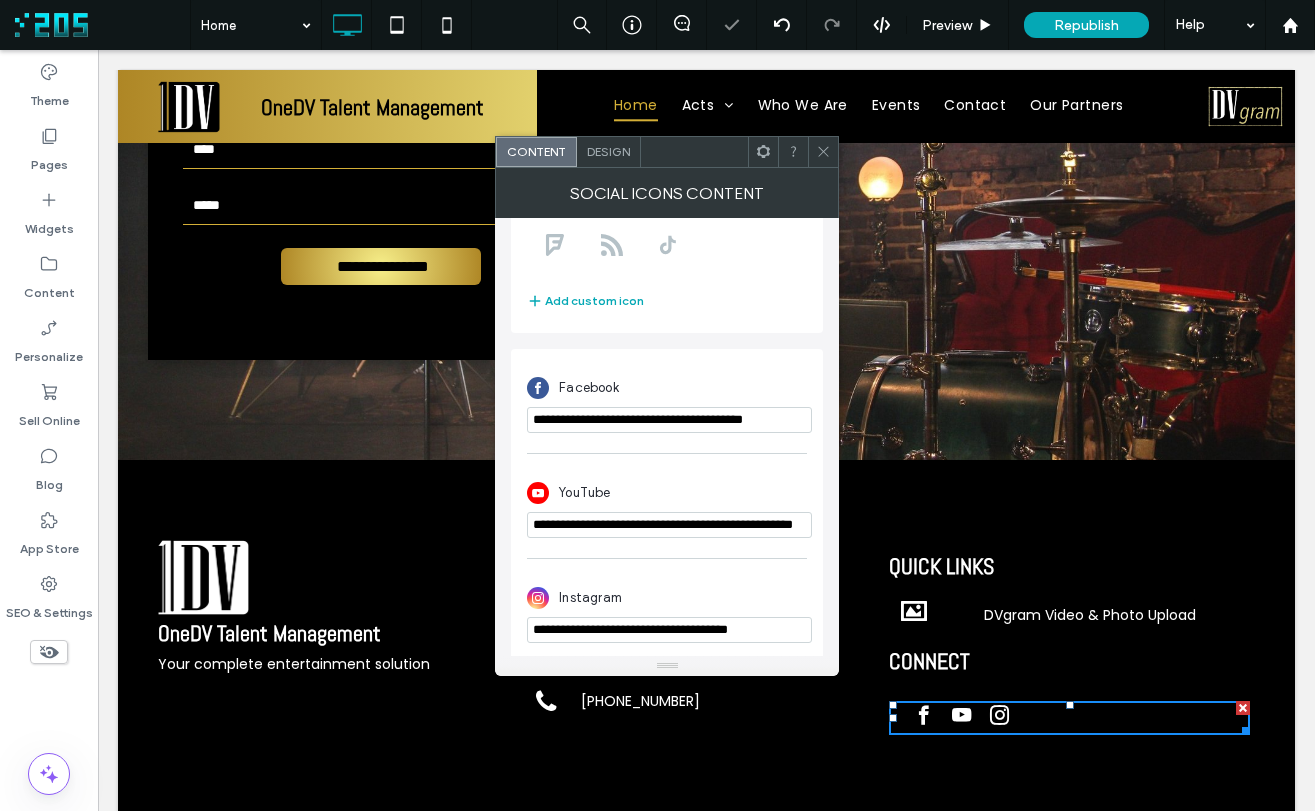 scroll, scrollTop: 349, scrollLeft: 0, axis: vertical 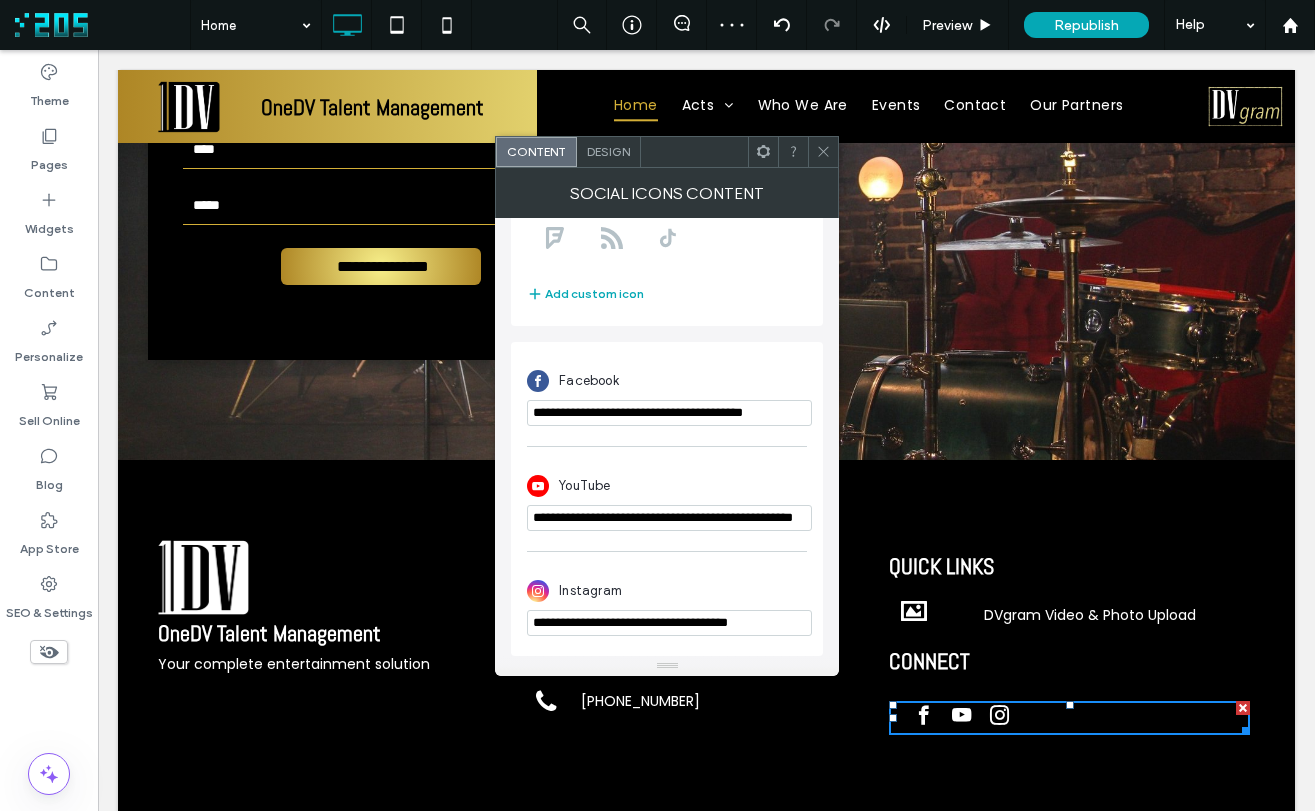 click 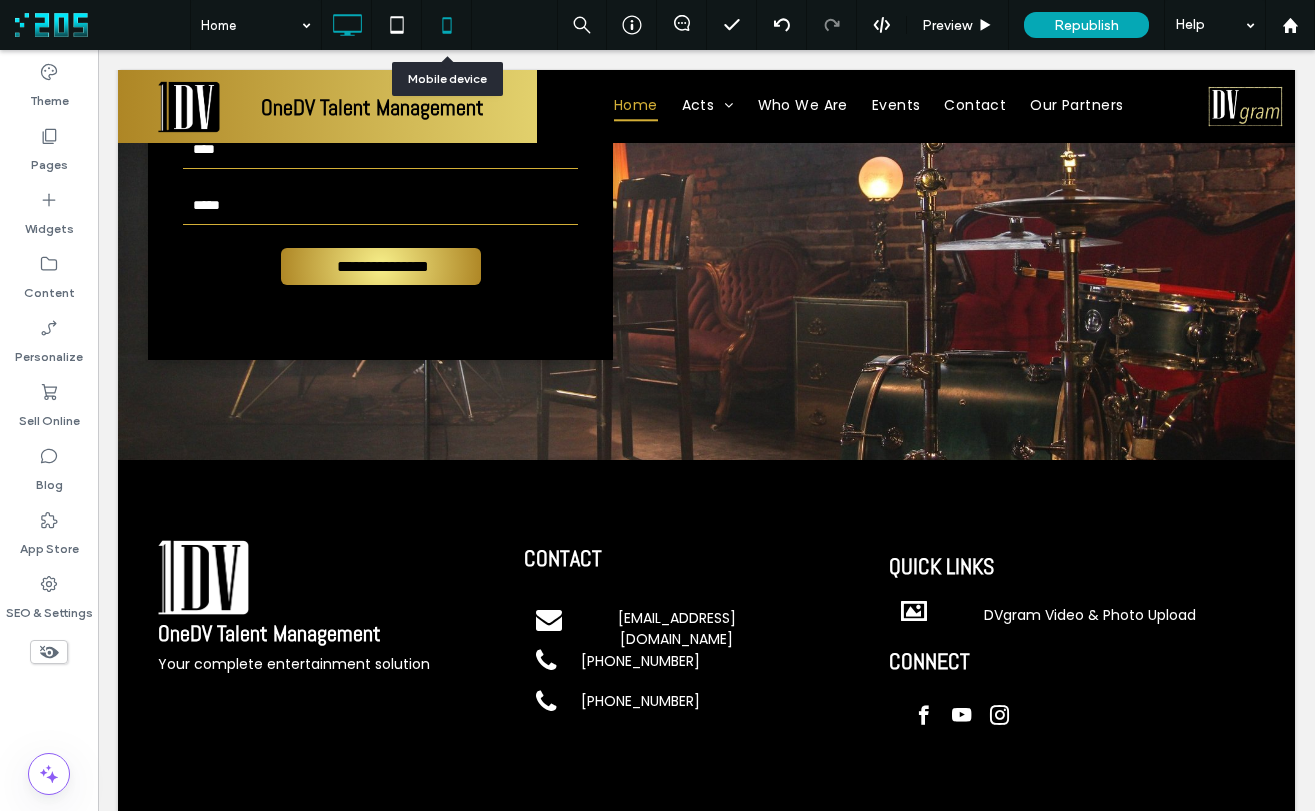click 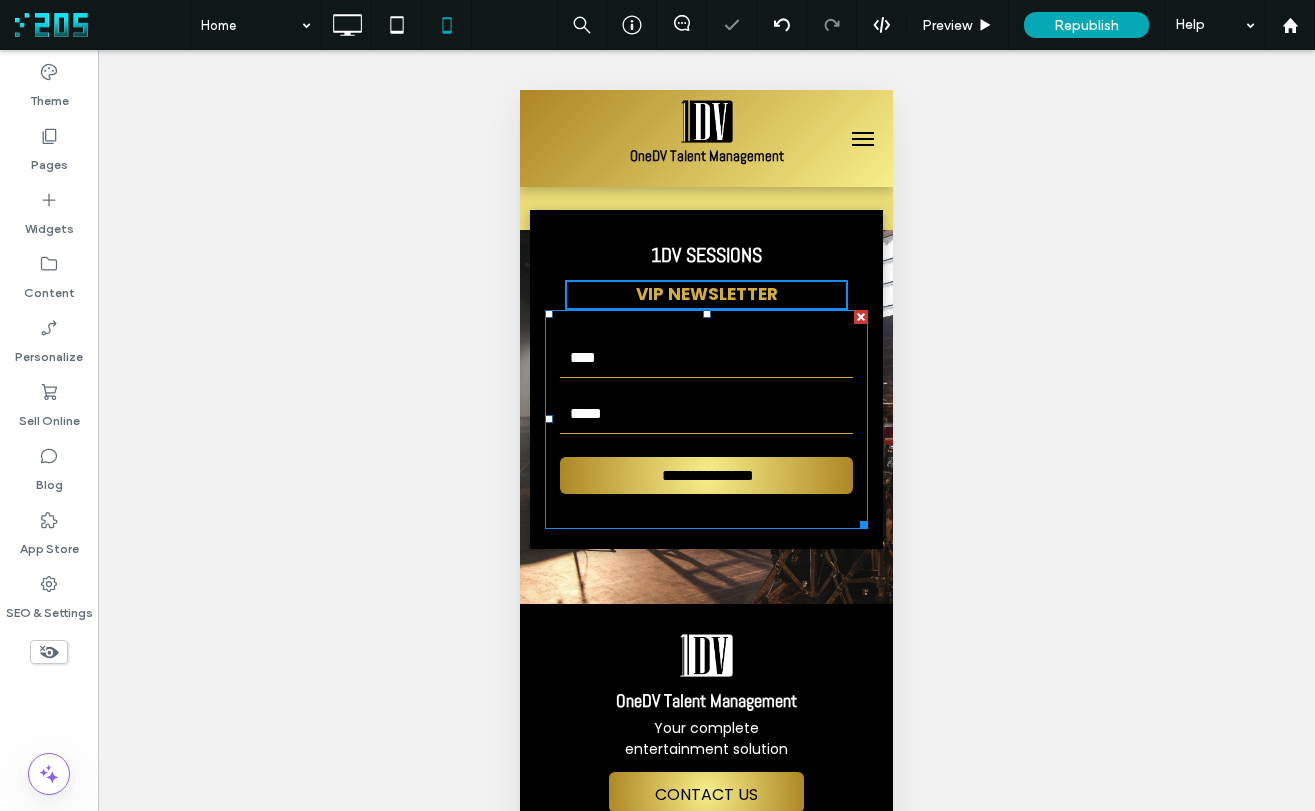 scroll, scrollTop: 3390, scrollLeft: 0, axis: vertical 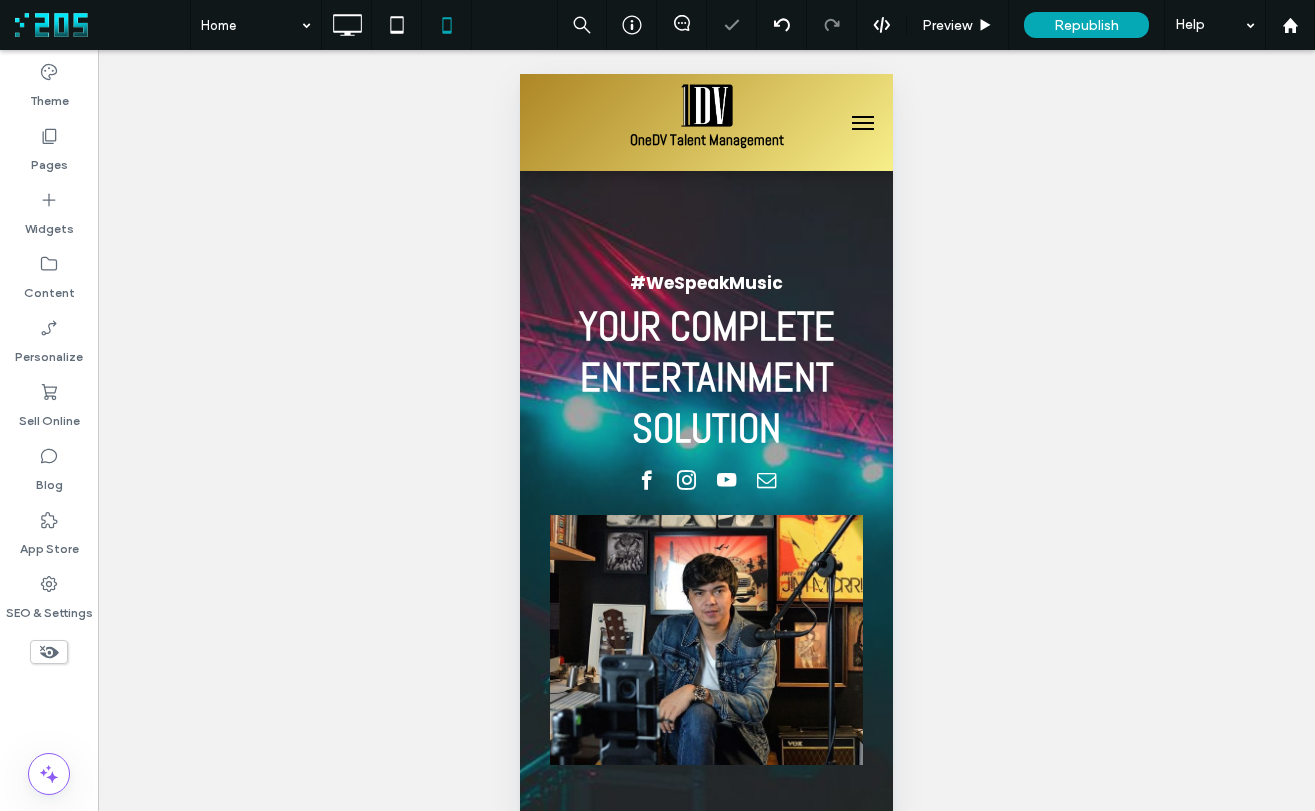 click at bounding box center [863, 123] 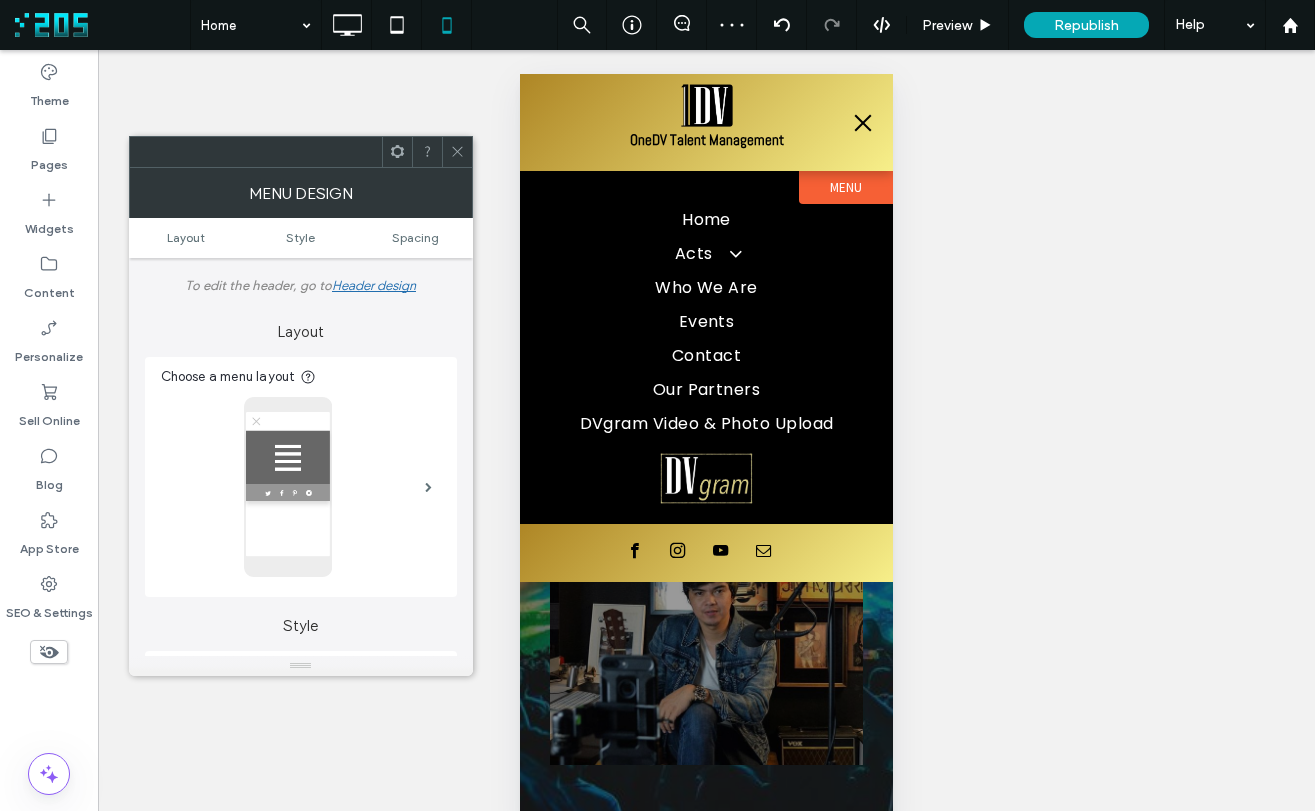 drag, startPoint x: 461, startPoint y: 148, endPoint x: 495, endPoint y: 223, distance: 82.346825 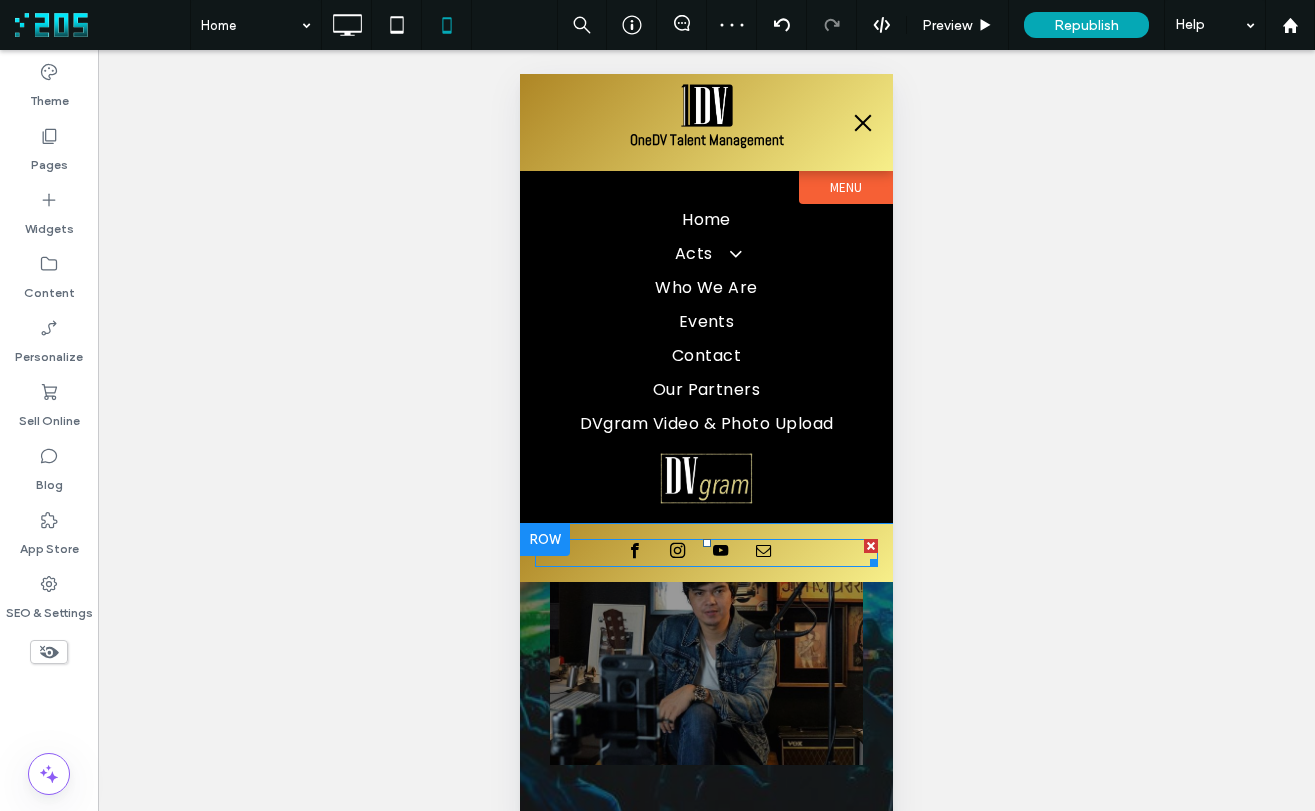 click at bounding box center [706, 553] 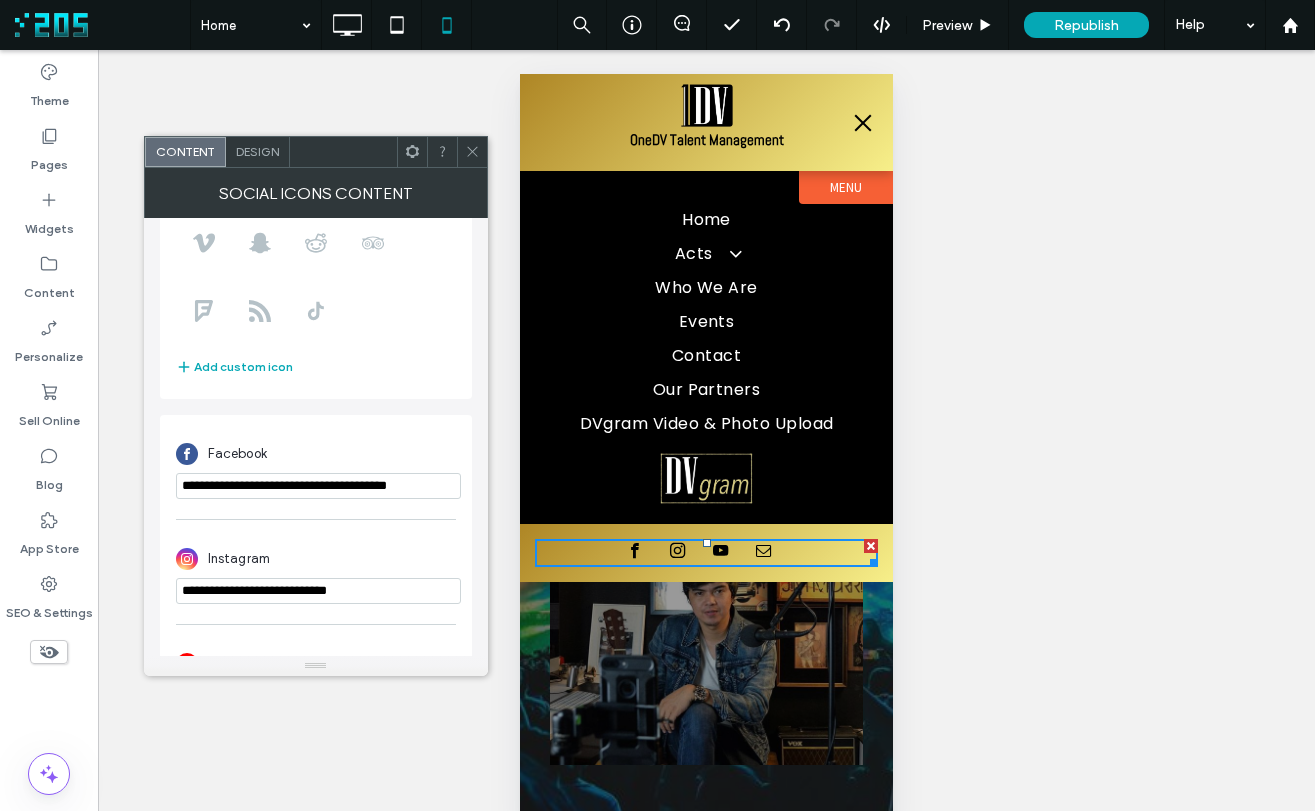 scroll, scrollTop: 460, scrollLeft: 0, axis: vertical 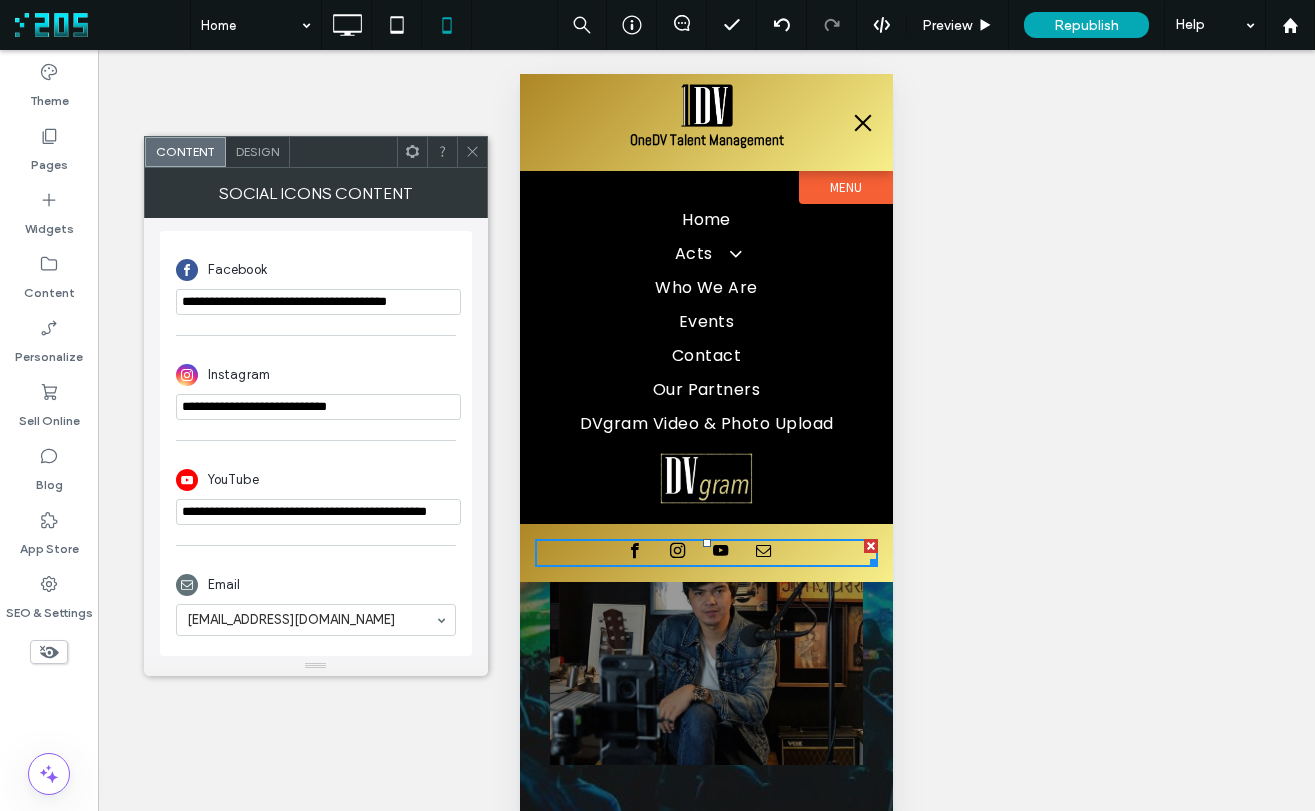 click on "**********" at bounding box center (318, 407) 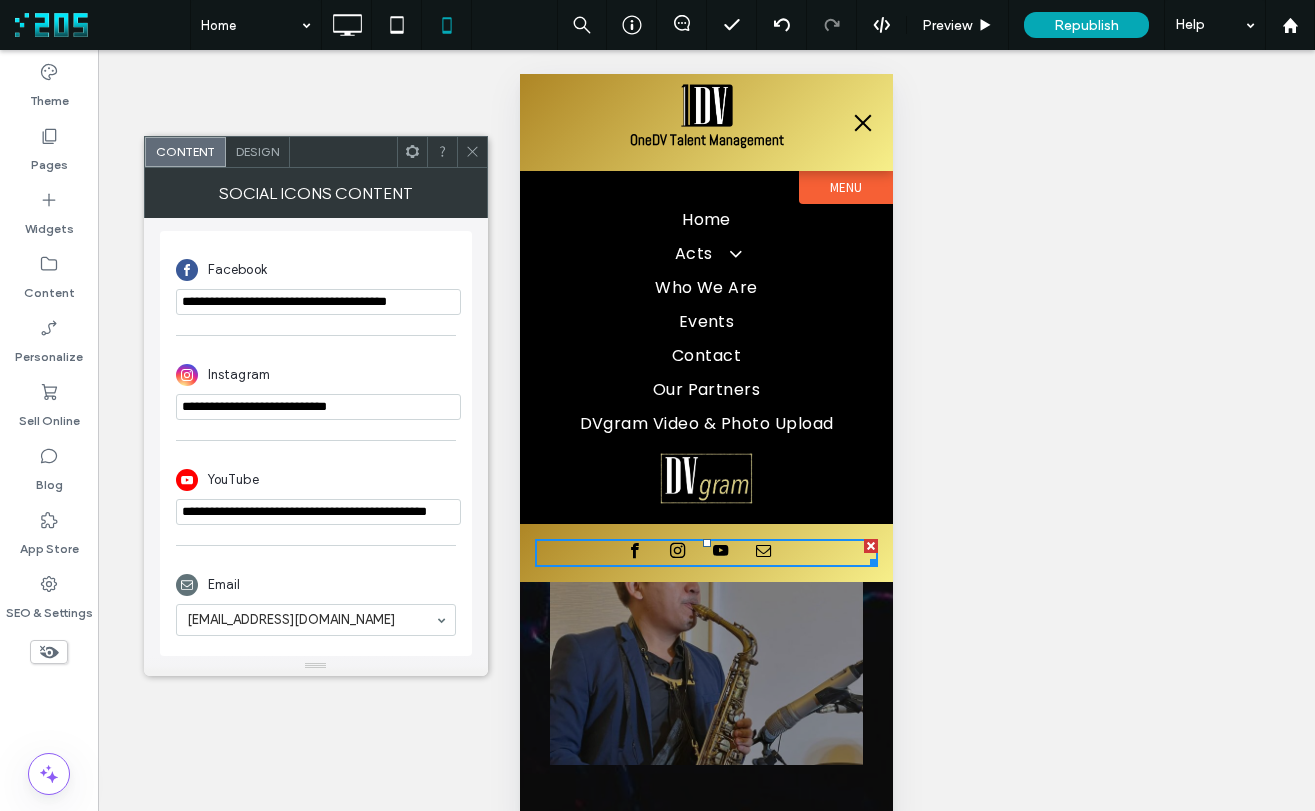 paste on "**********" 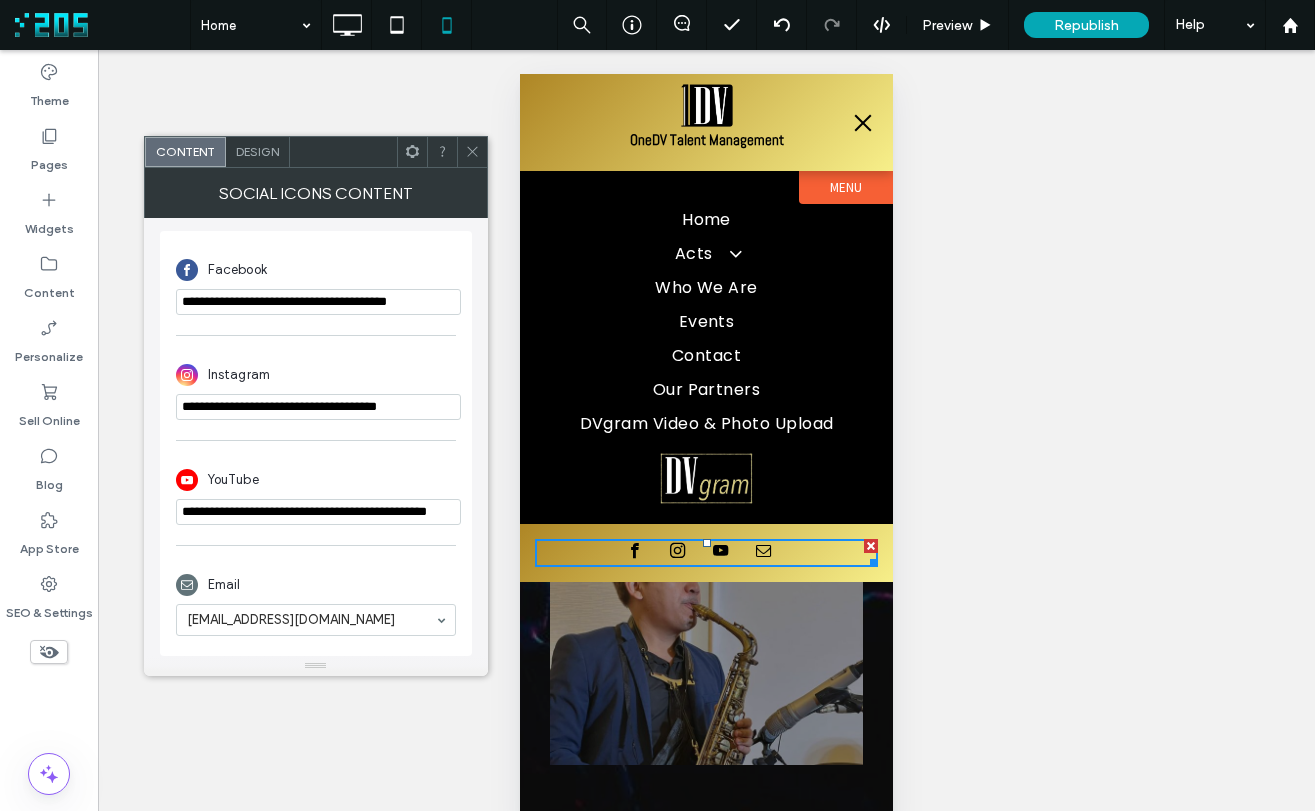 type on "**********" 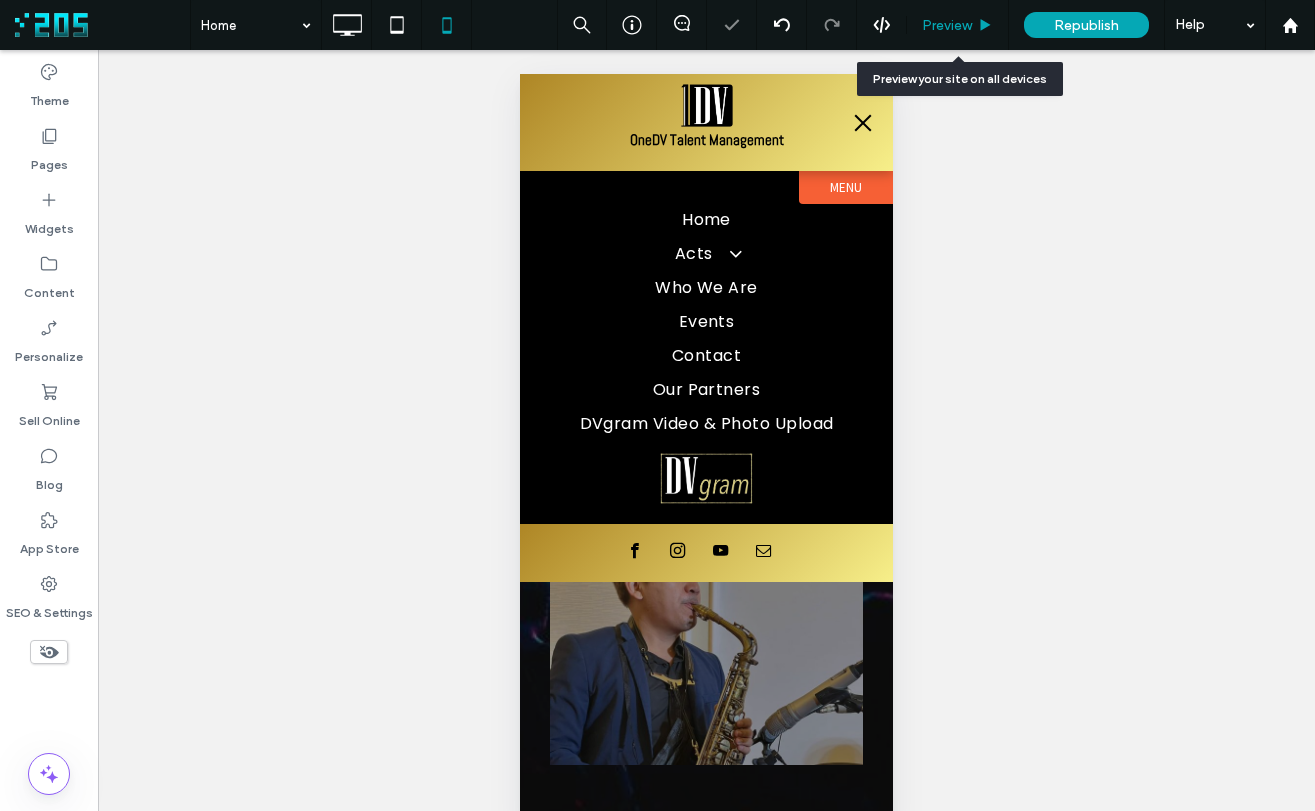 click on "Preview" at bounding box center (947, 25) 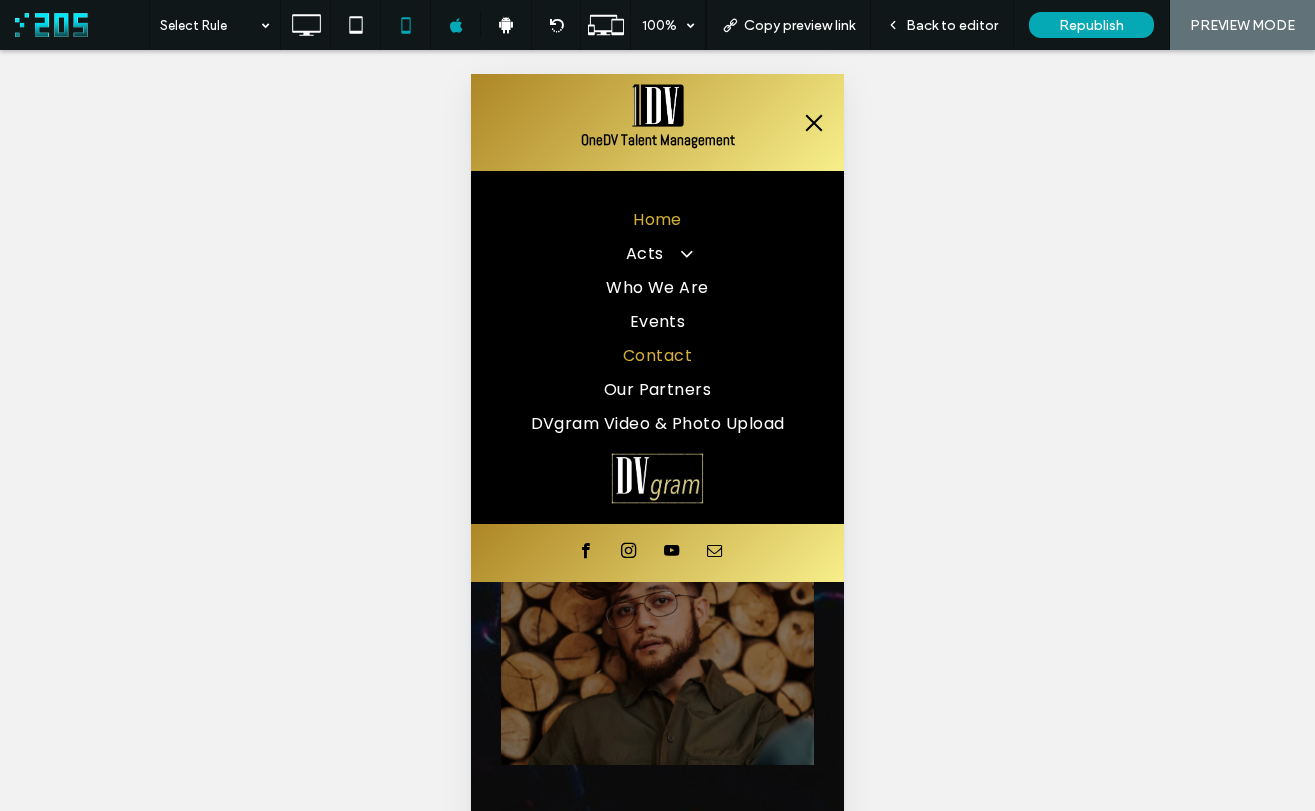 click on "Contact" at bounding box center (657, 356) 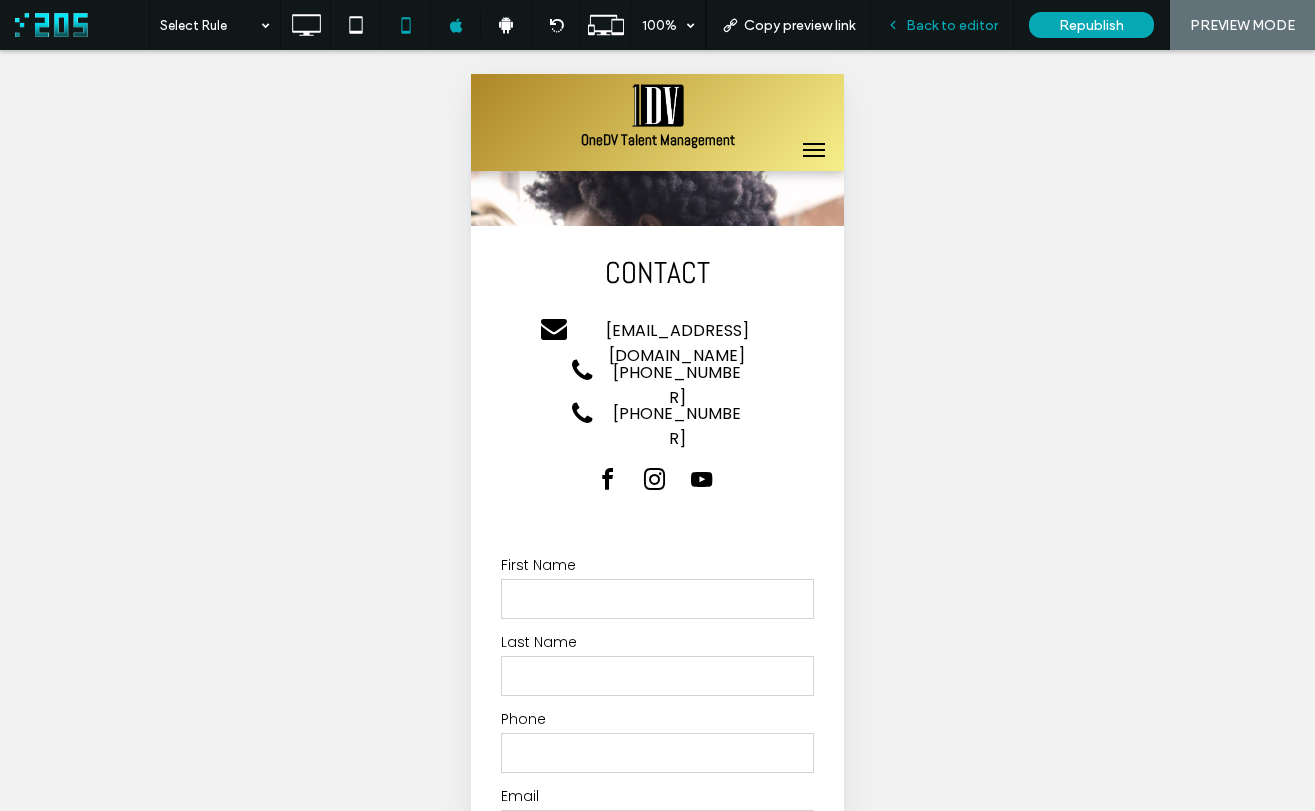 scroll, scrollTop: 0, scrollLeft: 0, axis: both 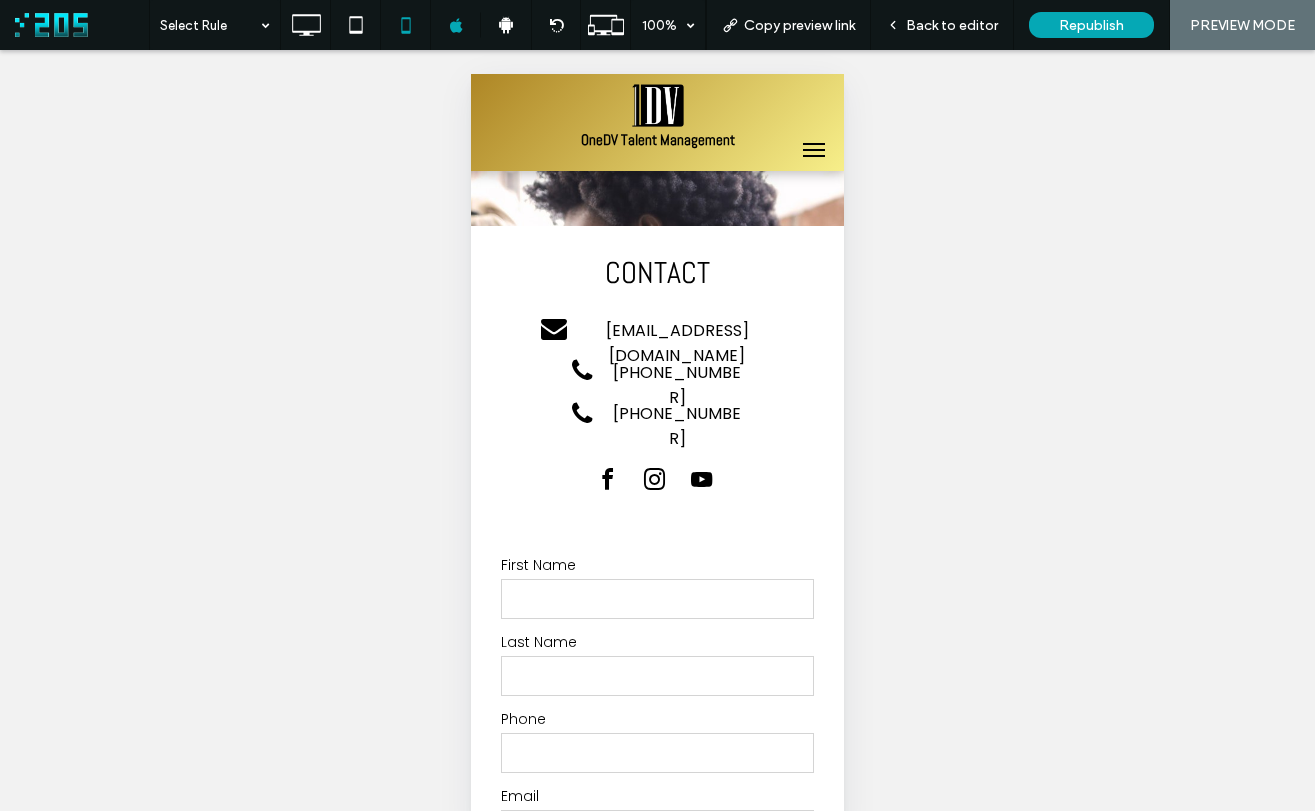 drag, startPoint x: 932, startPoint y: 23, endPoint x: 850, endPoint y: 257, distance: 247.95161 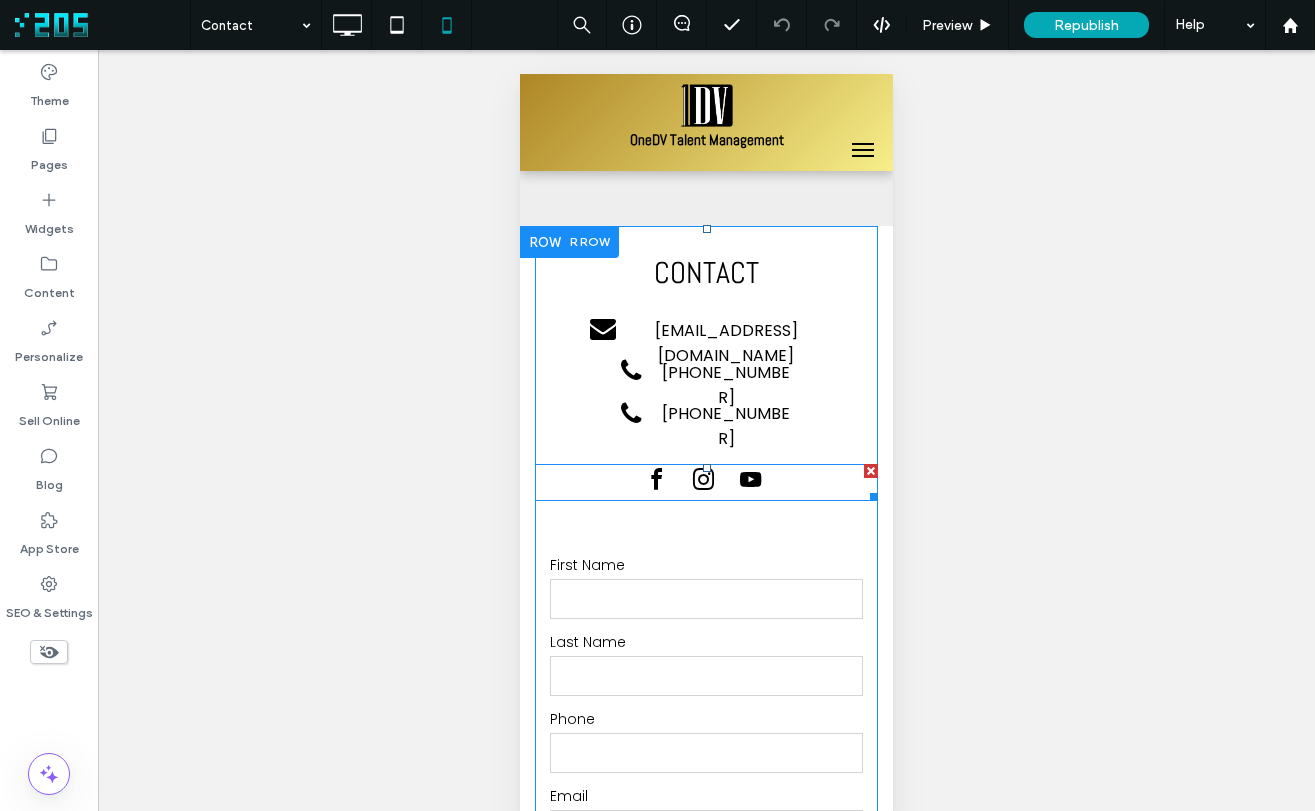 click at bounding box center [706, 482] 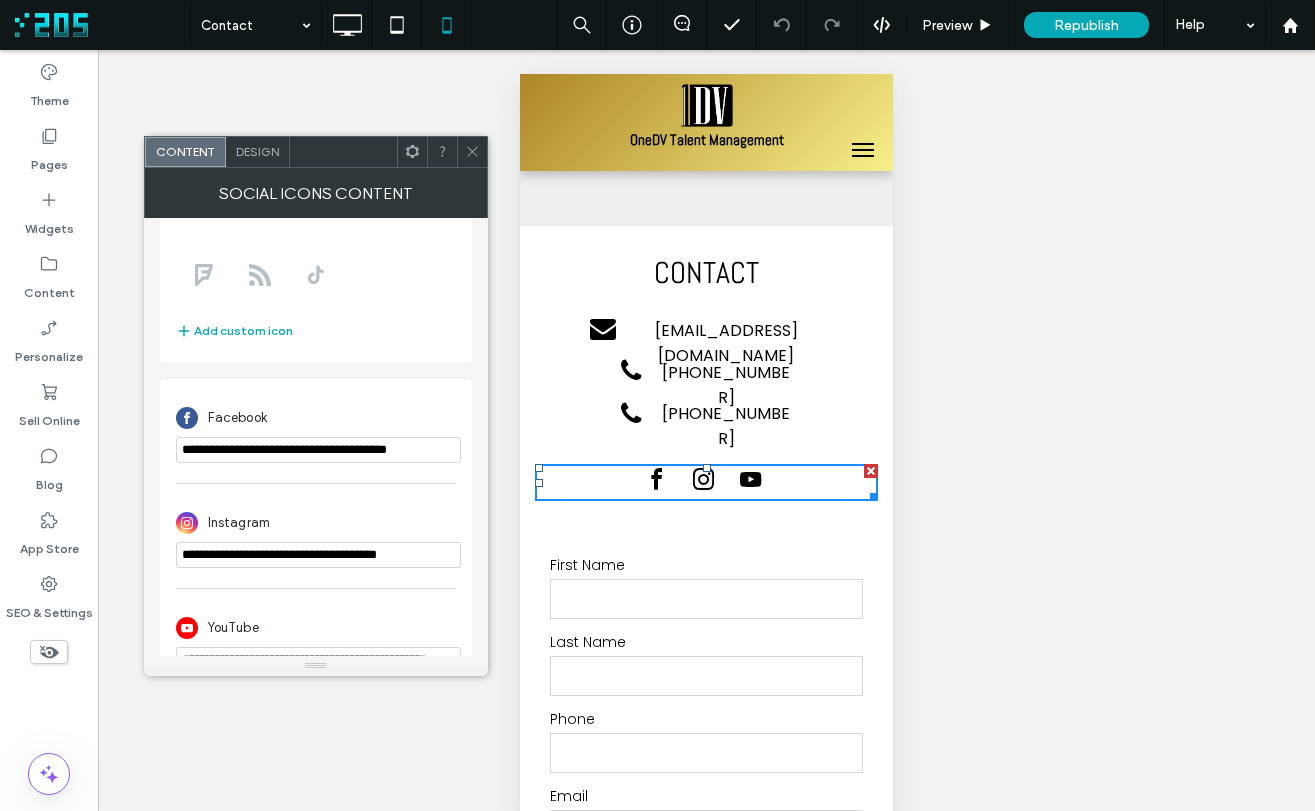 scroll, scrollTop: 349, scrollLeft: 0, axis: vertical 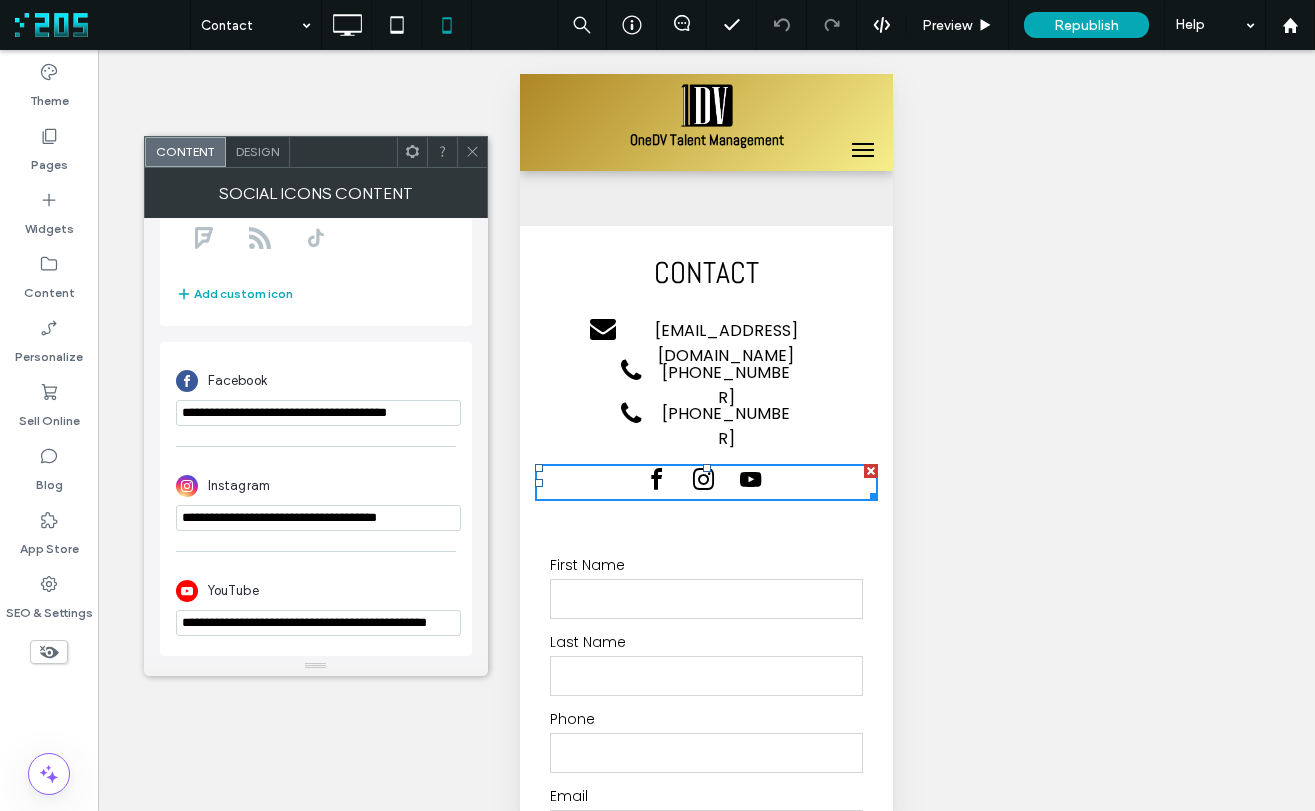 drag, startPoint x: 469, startPoint y: 152, endPoint x: 495, endPoint y: 179, distance: 37.48333 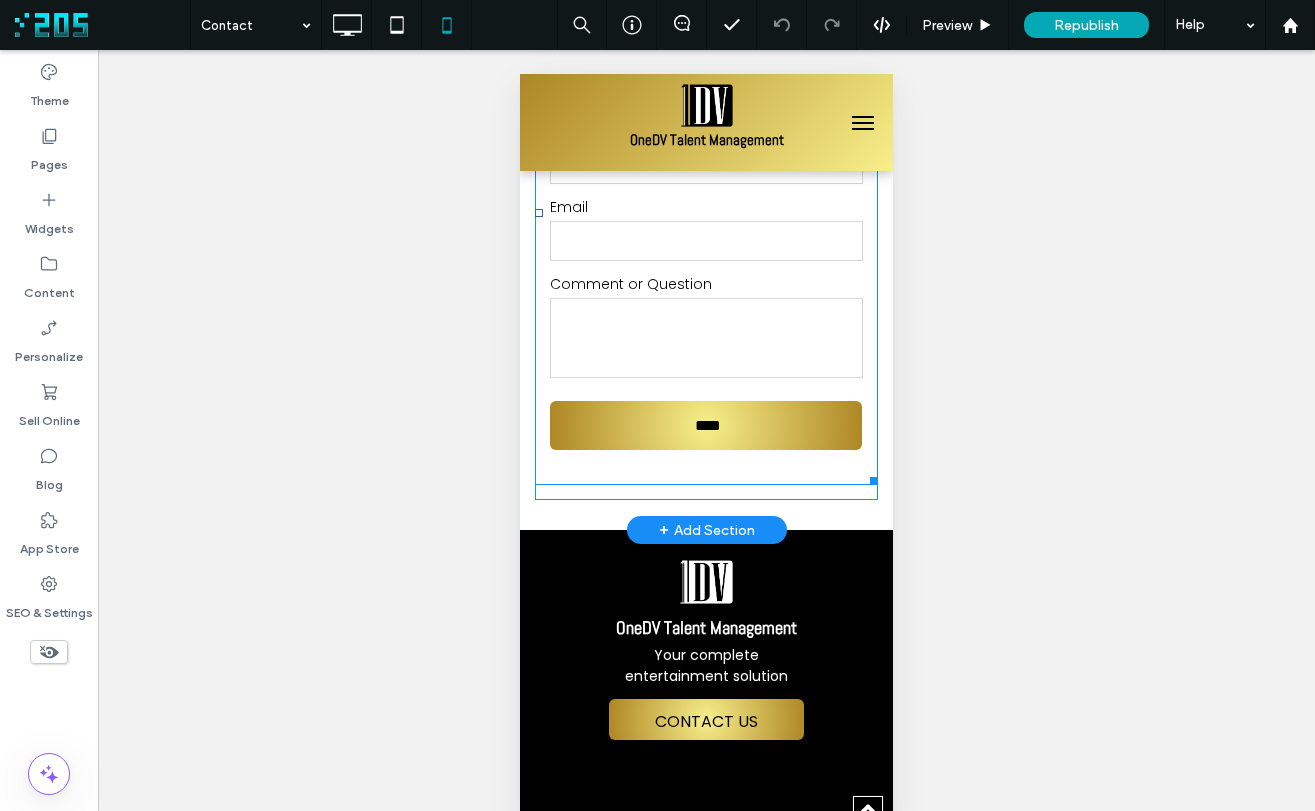 scroll, scrollTop: 603, scrollLeft: 0, axis: vertical 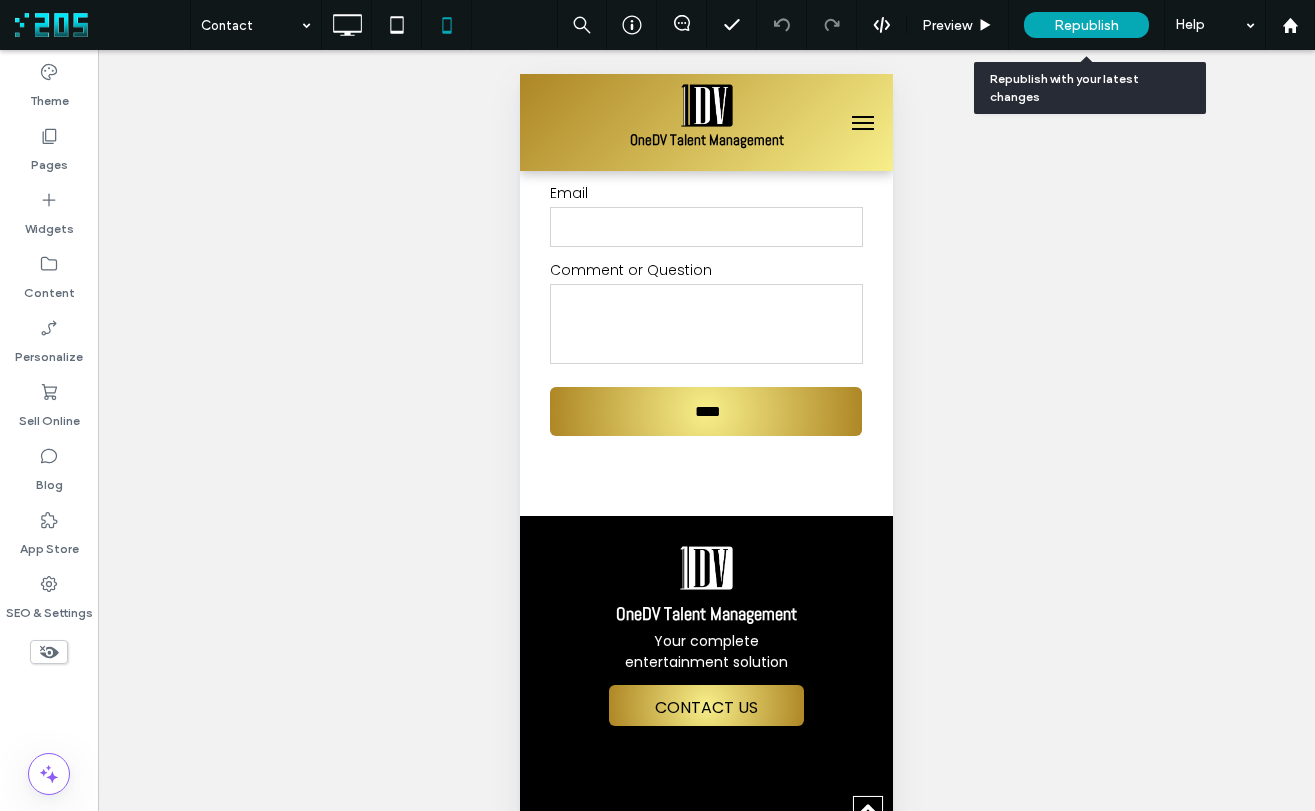 click on "Republish" at bounding box center (1086, 25) 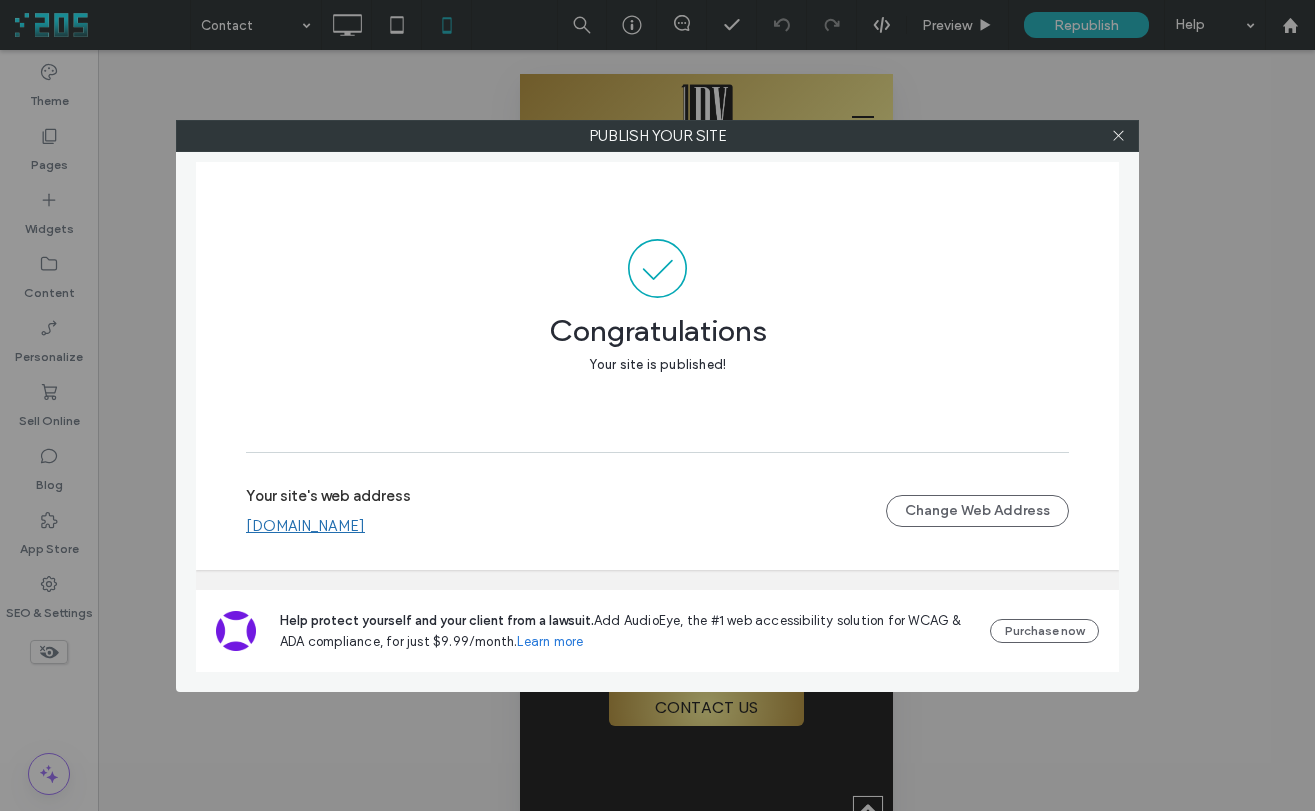 click on "Publish your site Congratulations Your site is published! Your site's web address www.1dvtalentmgt.com Change Web Address Help protect yourself and your client from a lawsuit.  Add AudioEye, the #1 web accessibility solution for WCAG & ADA compliance, for just $9.99/month.  Learn more Purchase now" at bounding box center [657, 405] 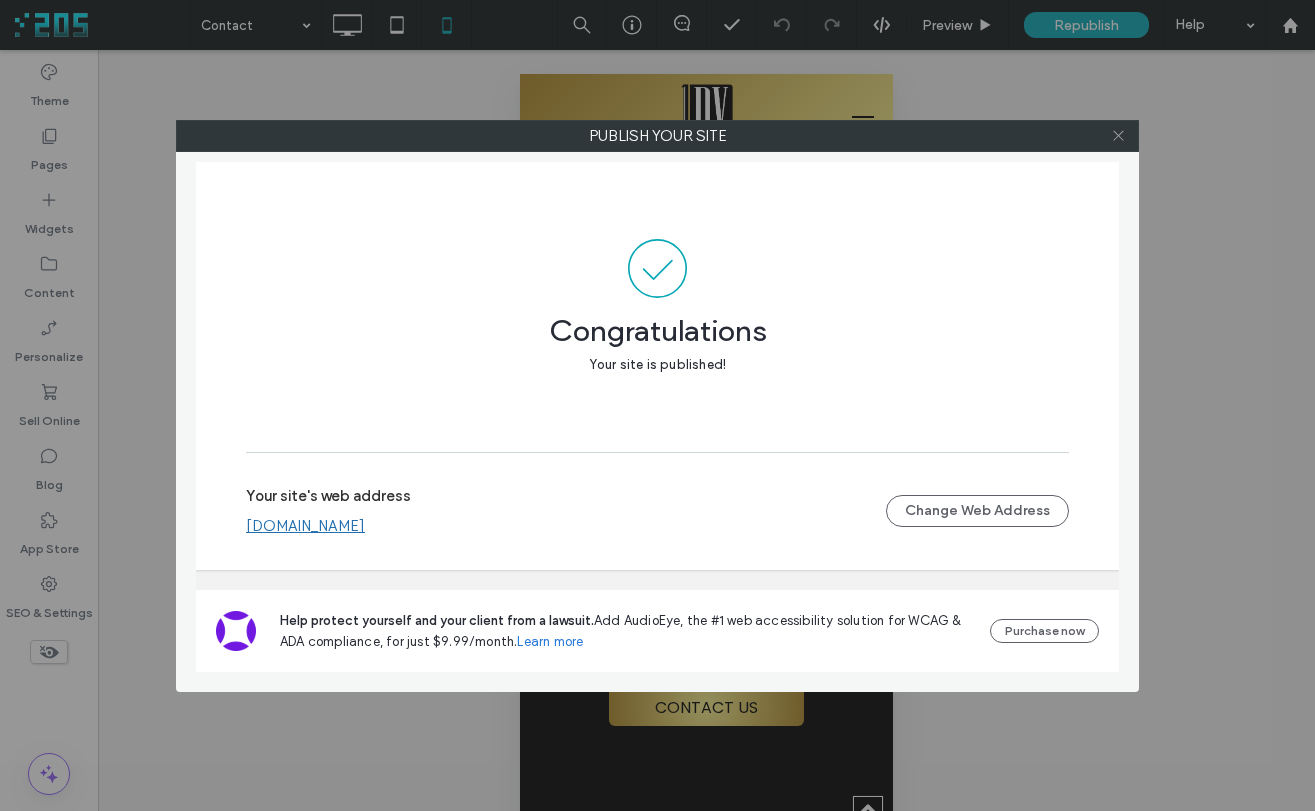 click 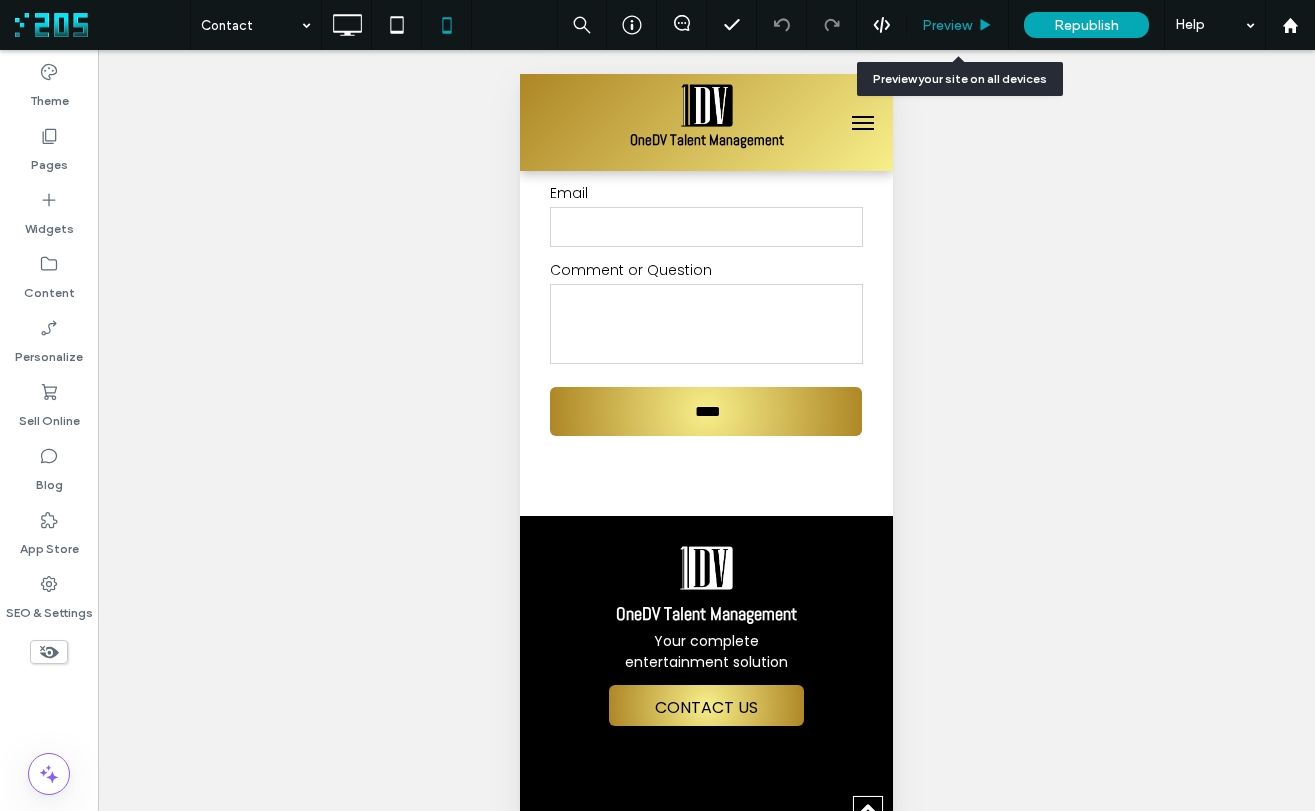click on "Preview" at bounding box center (947, 25) 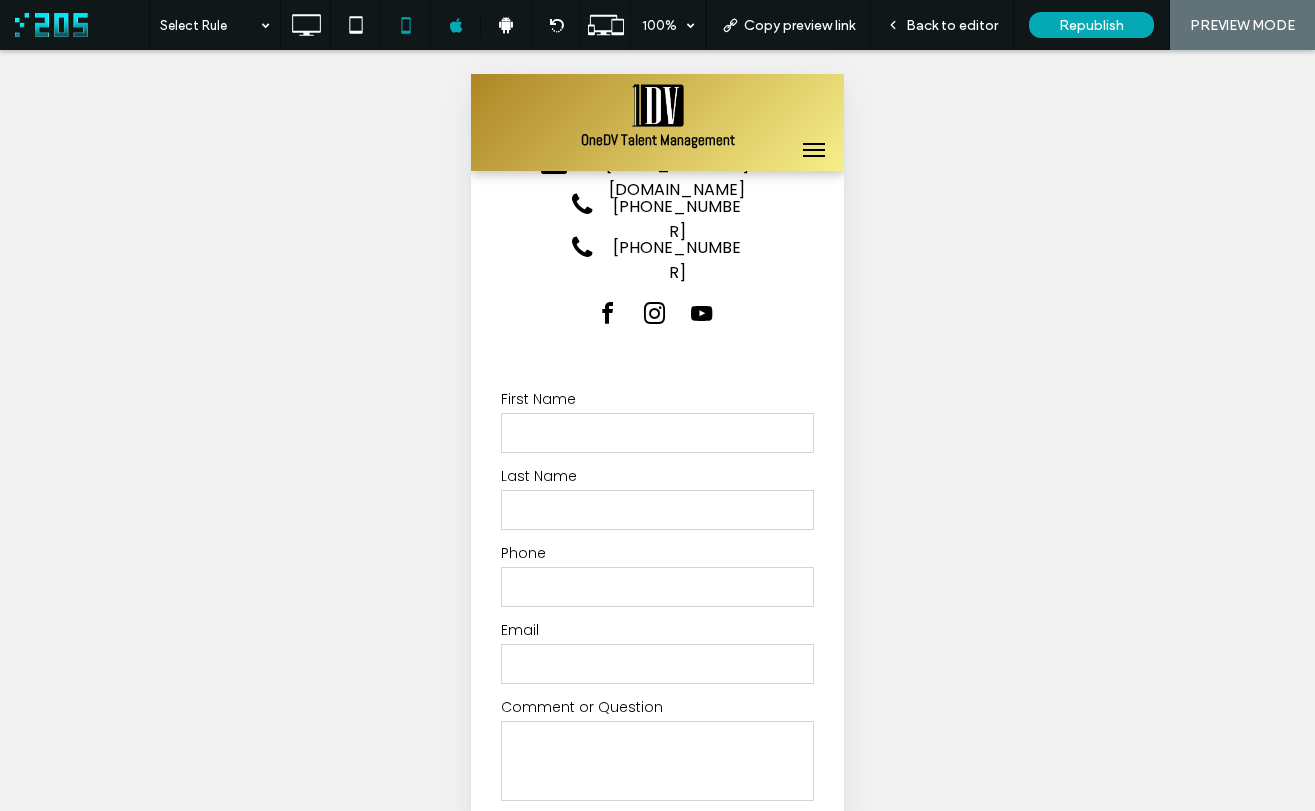scroll, scrollTop: 0, scrollLeft: 0, axis: both 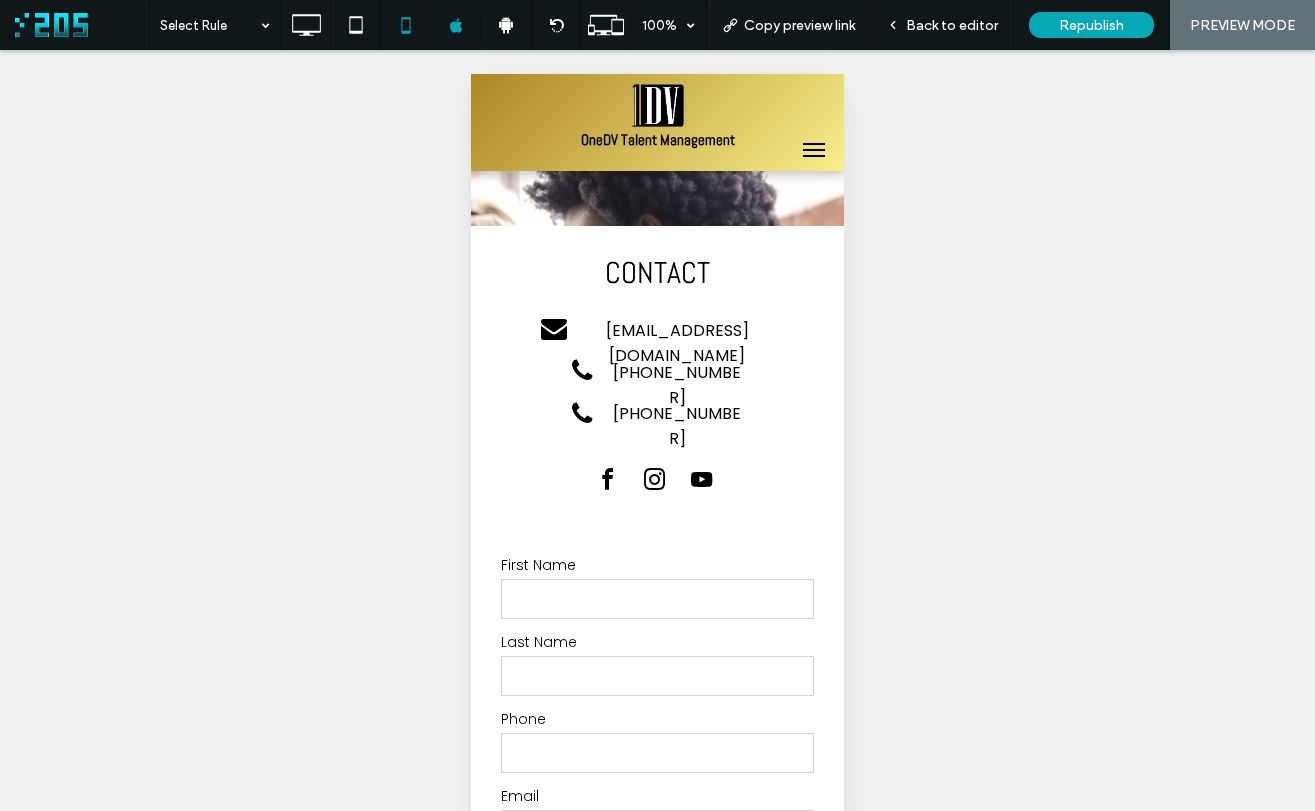 click at bounding box center (654, 480) 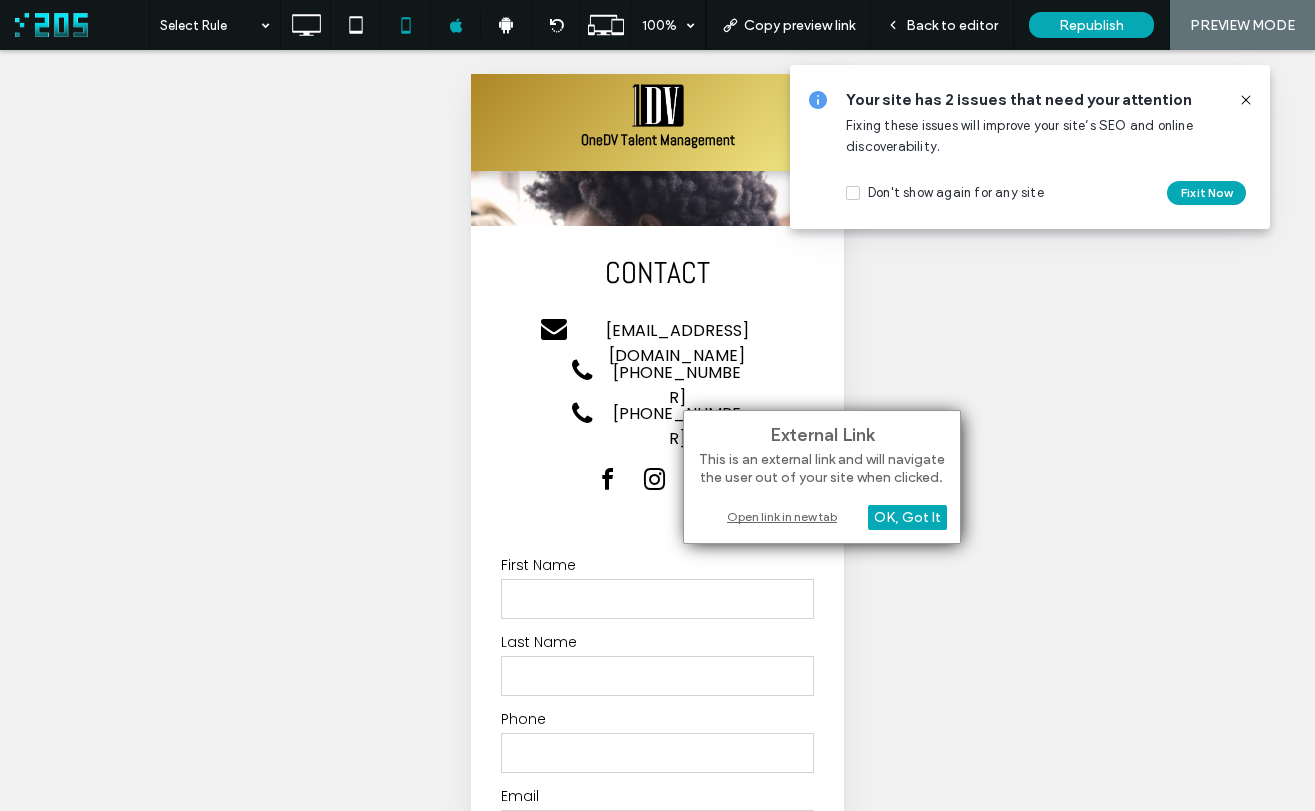 click on "Open link in new tab" at bounding box center (822, 516) 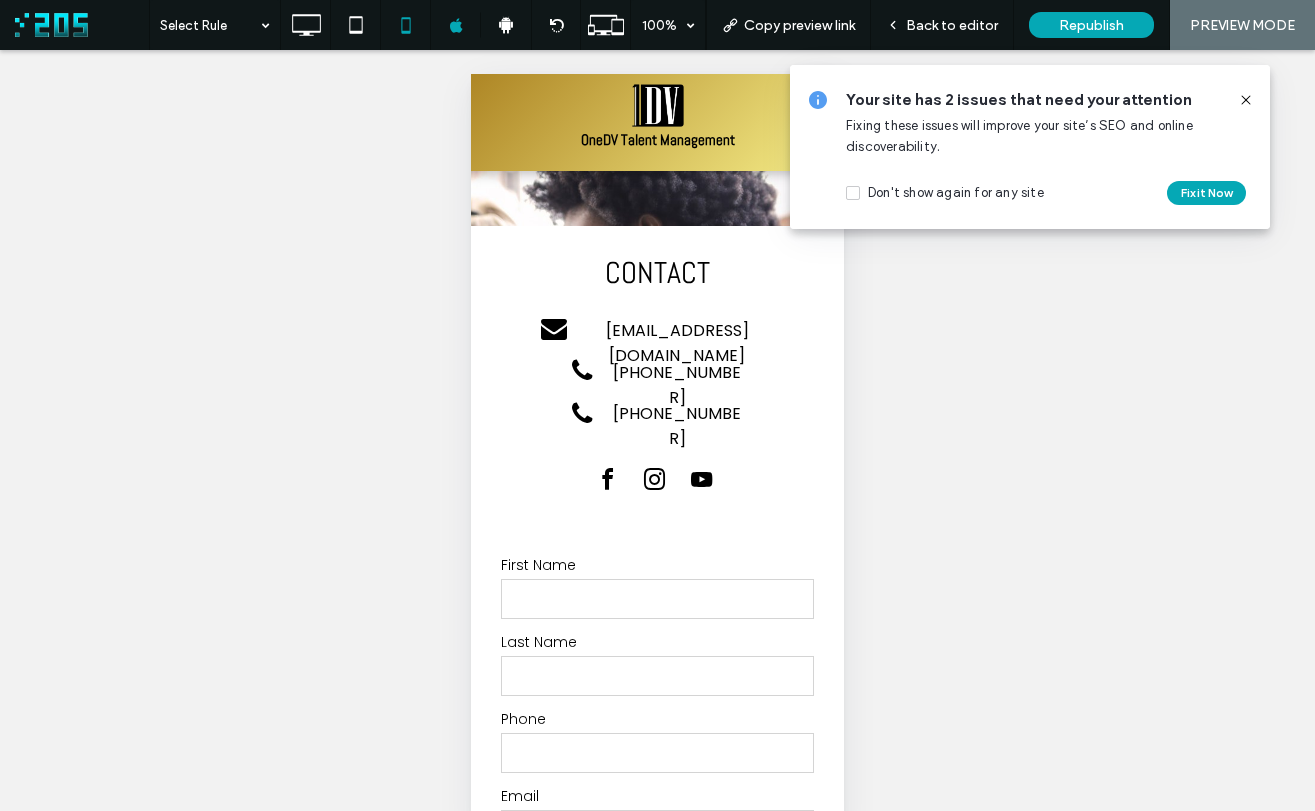 scroll, scrollTop: 0, scrollLeft: 0, axis: both 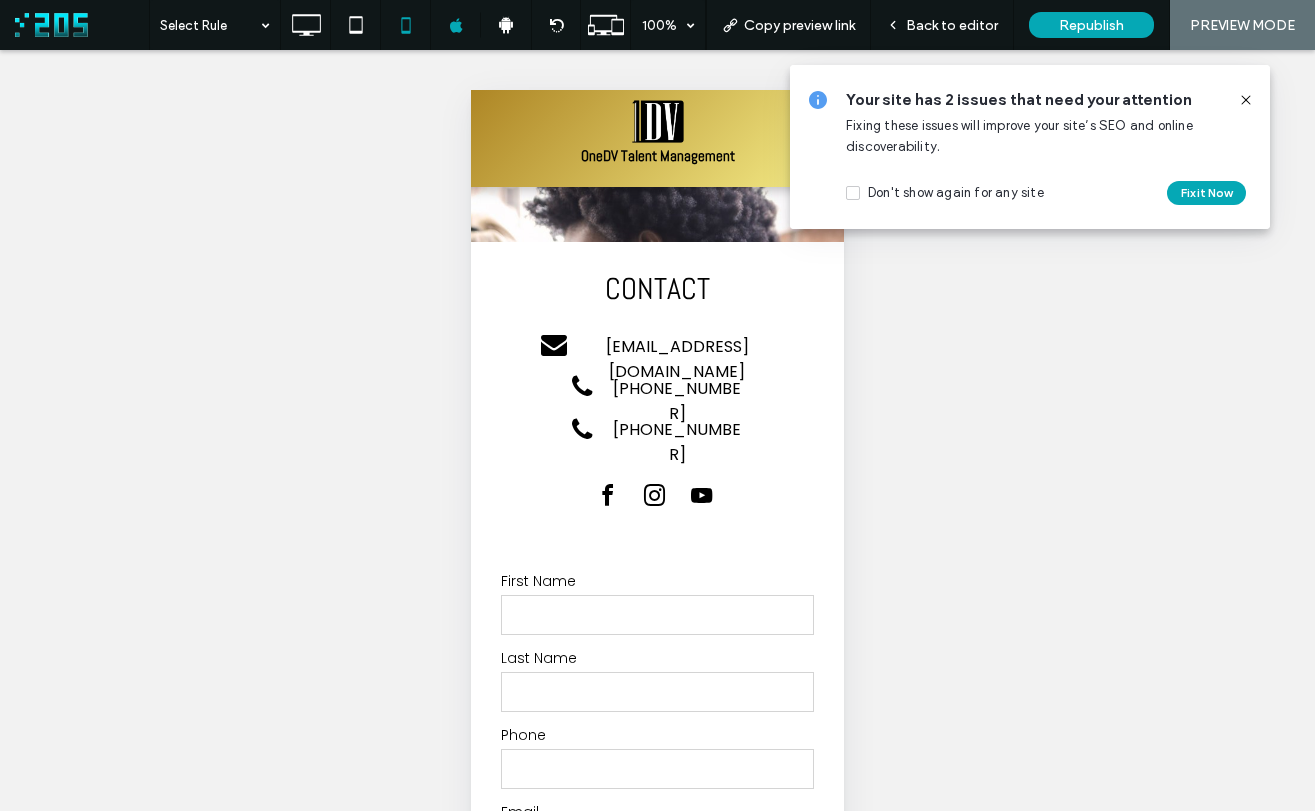 click 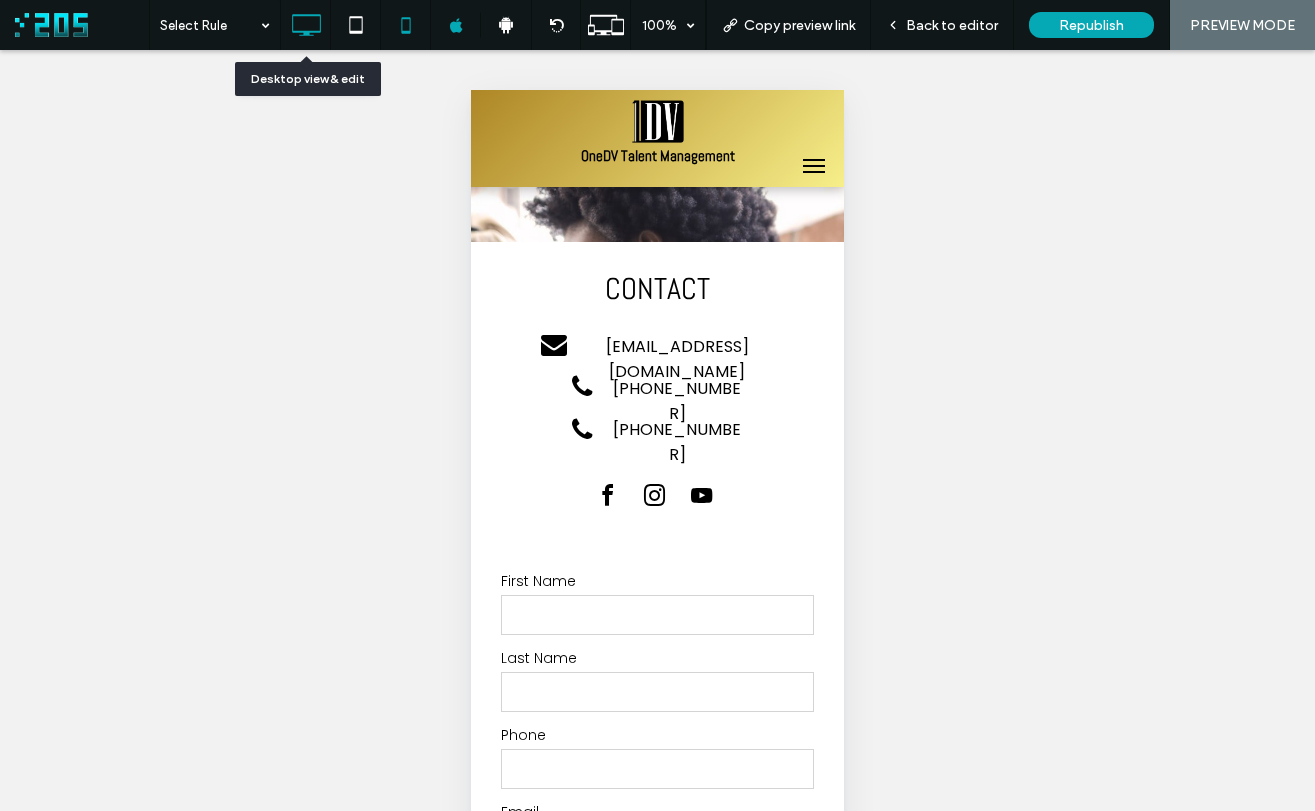 click 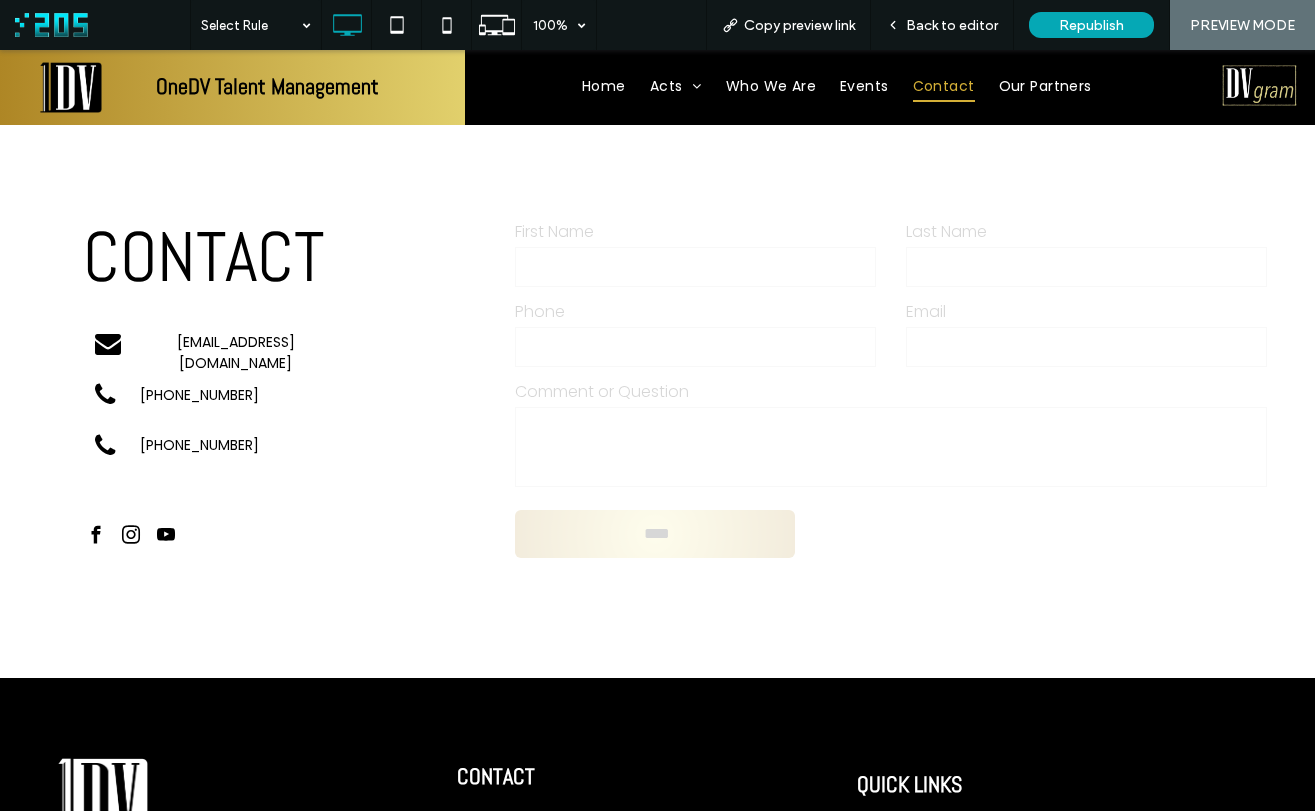 scroll, scrollTop: 0, scrollLeft: 0, axis: both 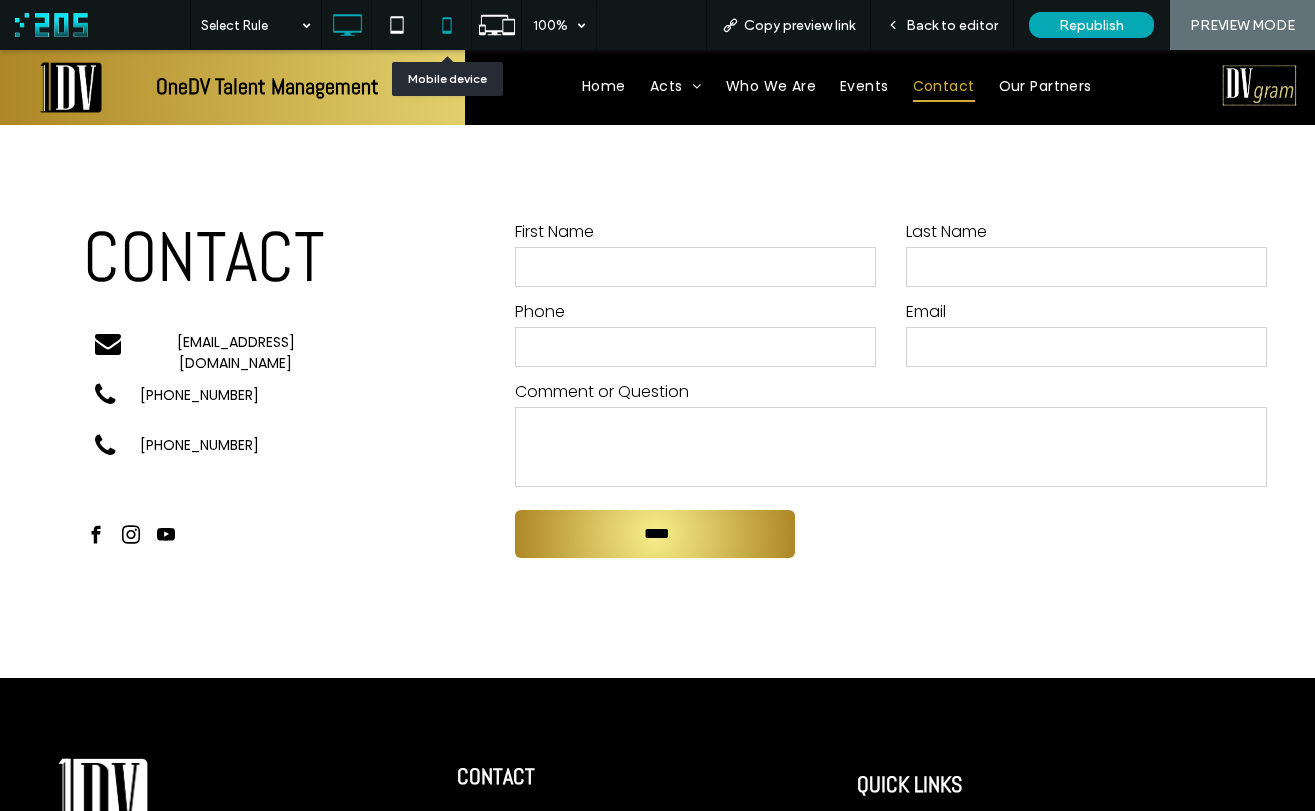 click 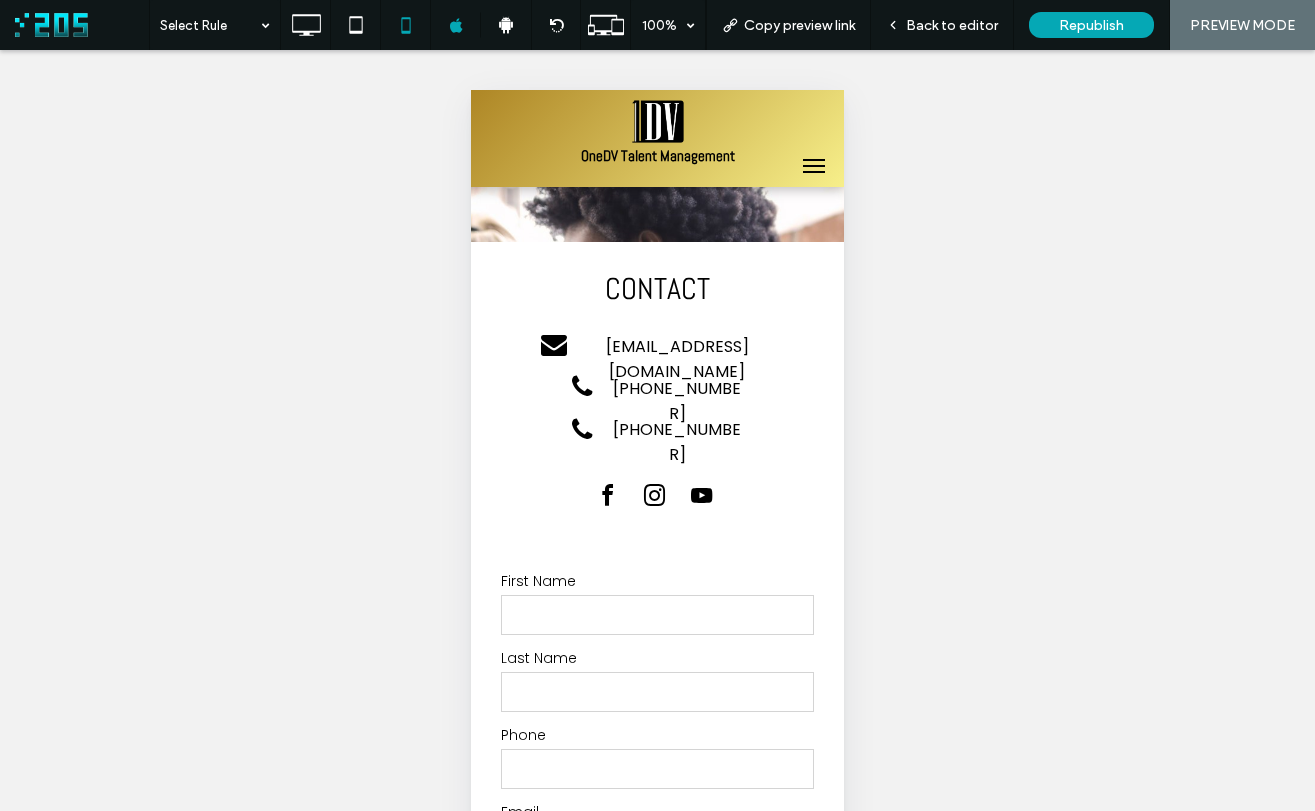 scroll, scrollTop: 0, scrollLeft: 0, axis: both 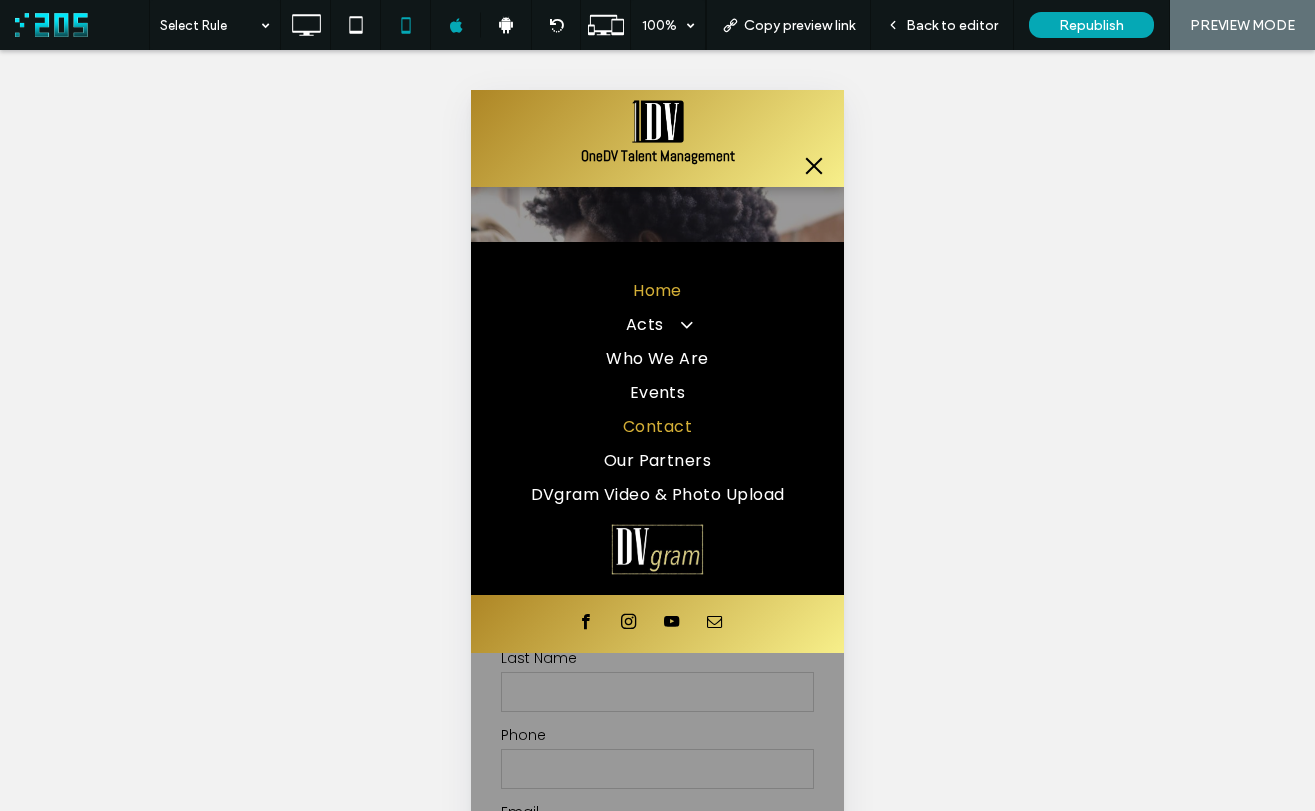 click on "Home" at bounding box center (657, 291) 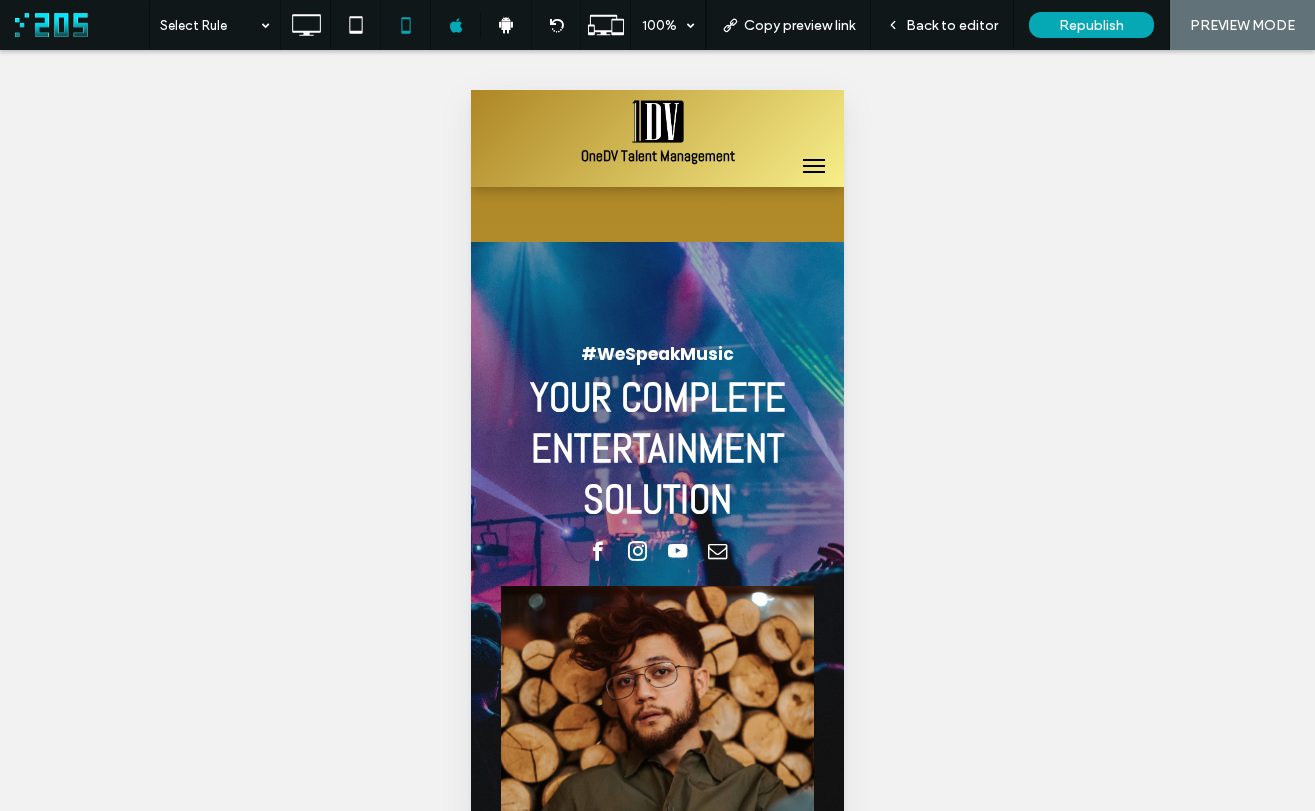 scroll, scrollTop: 0, scrollLeft: 0, axis: both 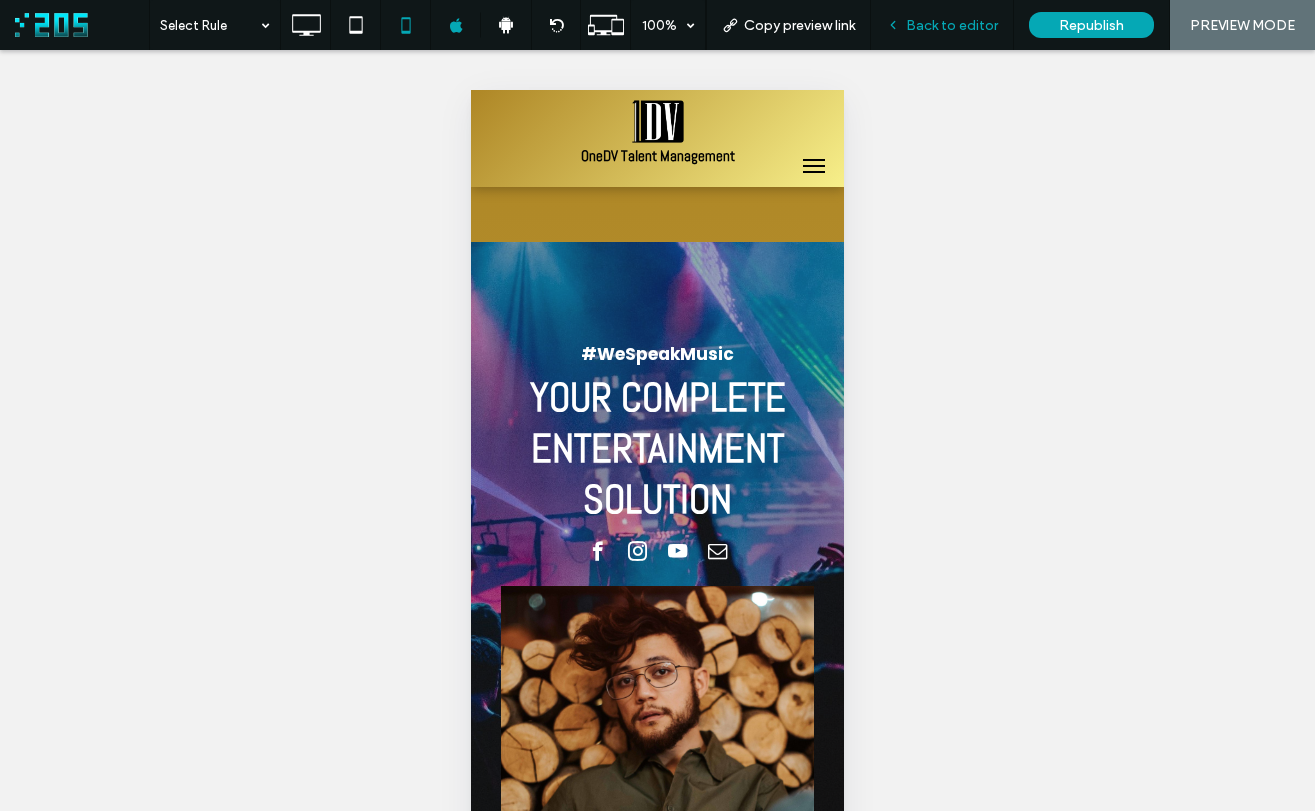 click on "Back to editor" at bounding box center (952, 25) 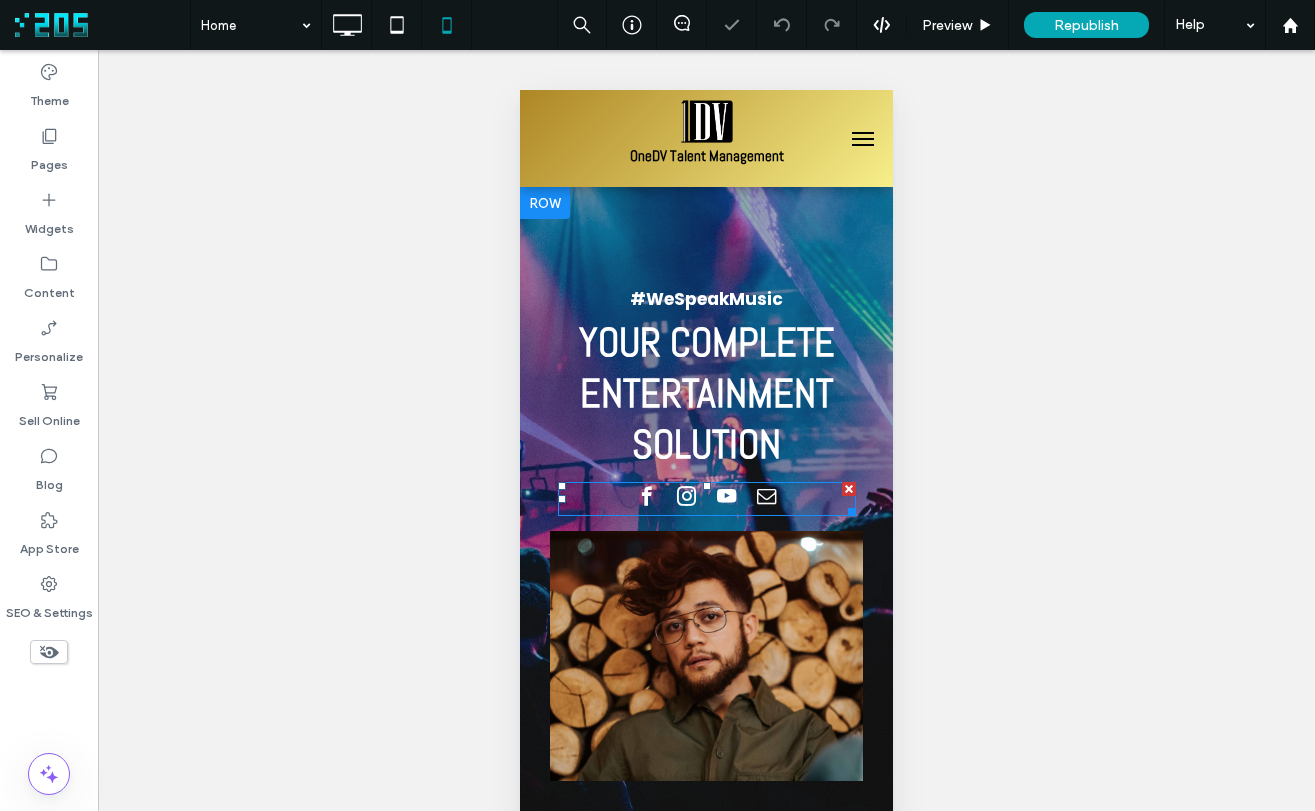 click at bounding box center (686, 496) 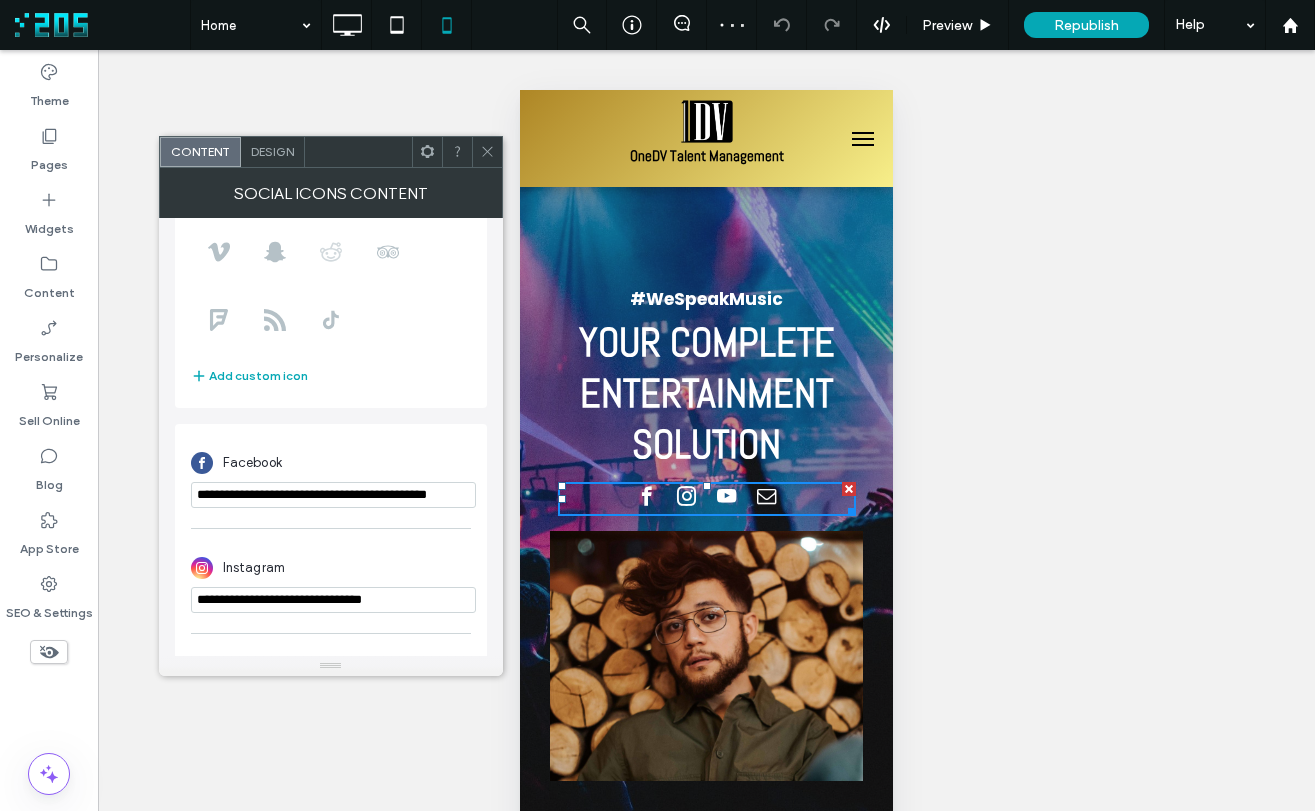 scroll, scrollTop: 460, scrollLeft: 0, axis: vertical 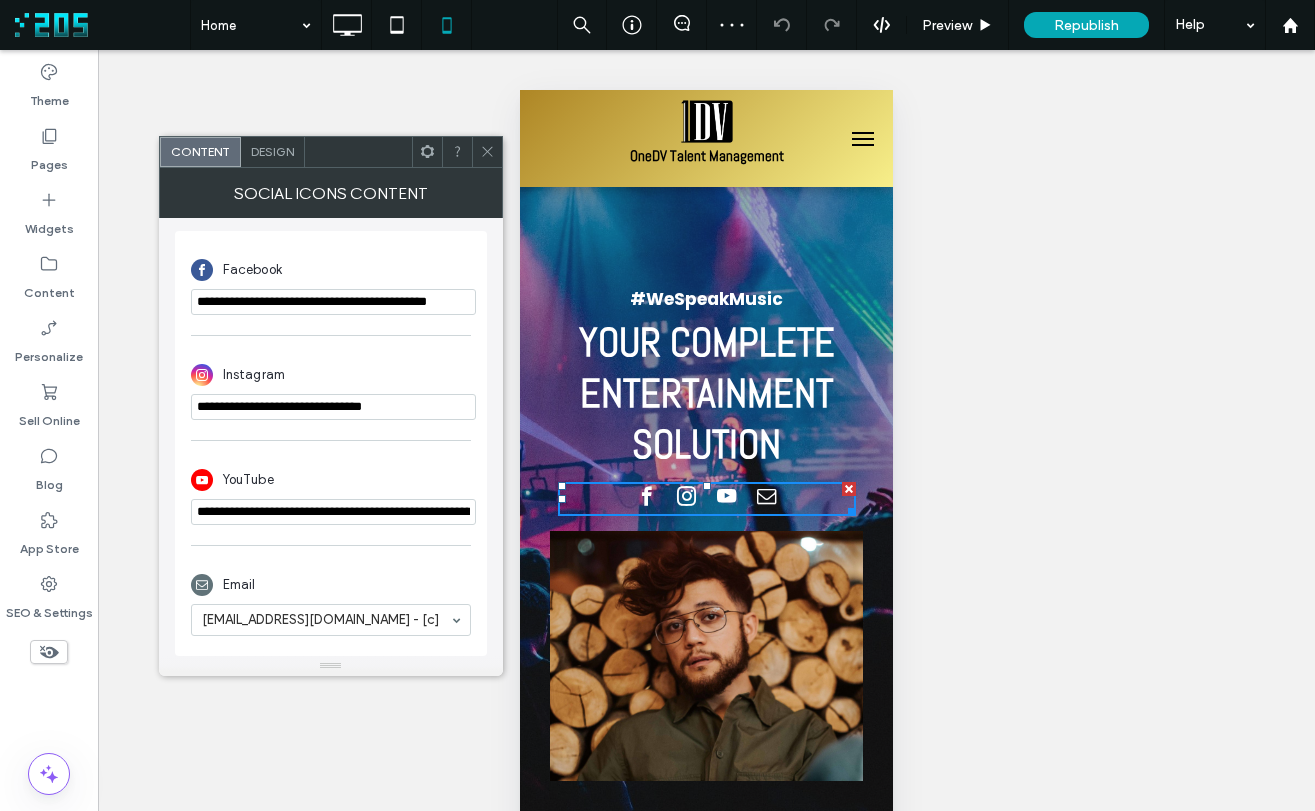 click on "**********" at bounding box center [333, 407] 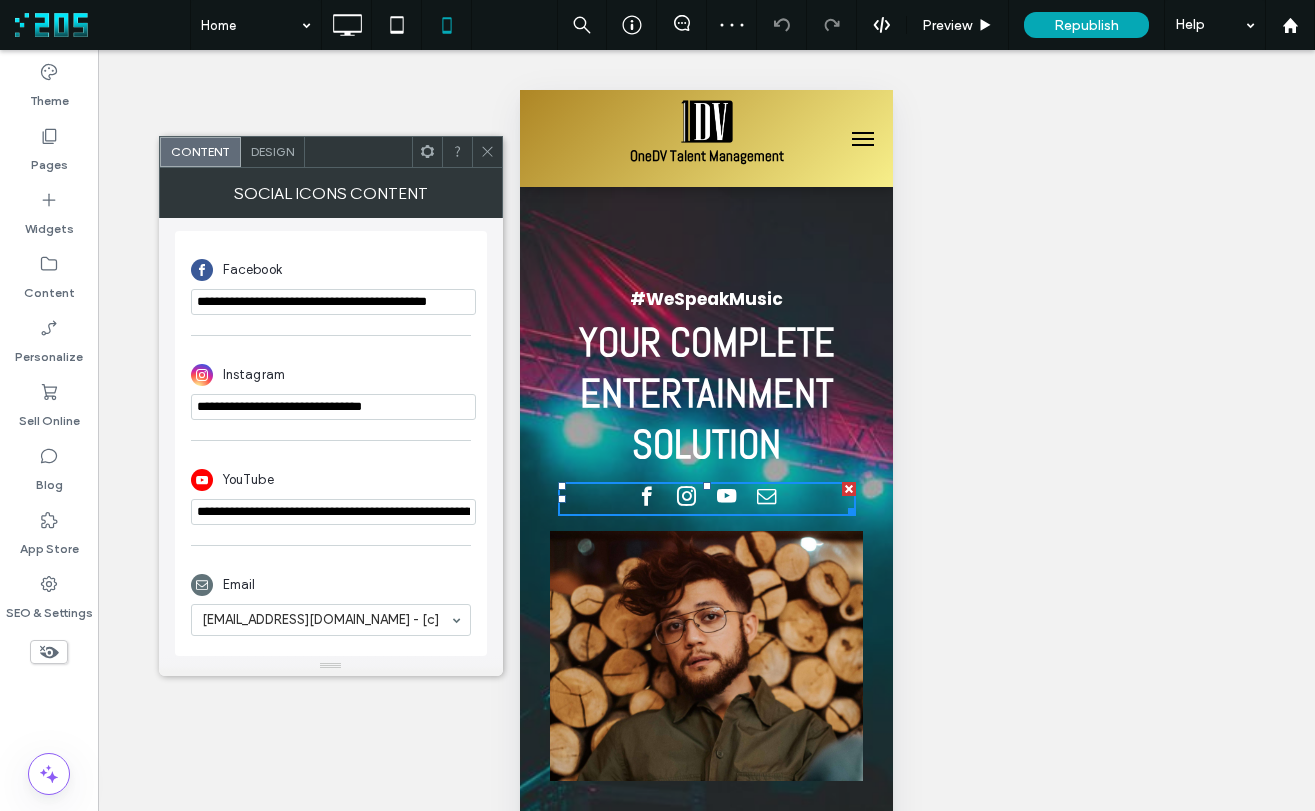 paste on "******" 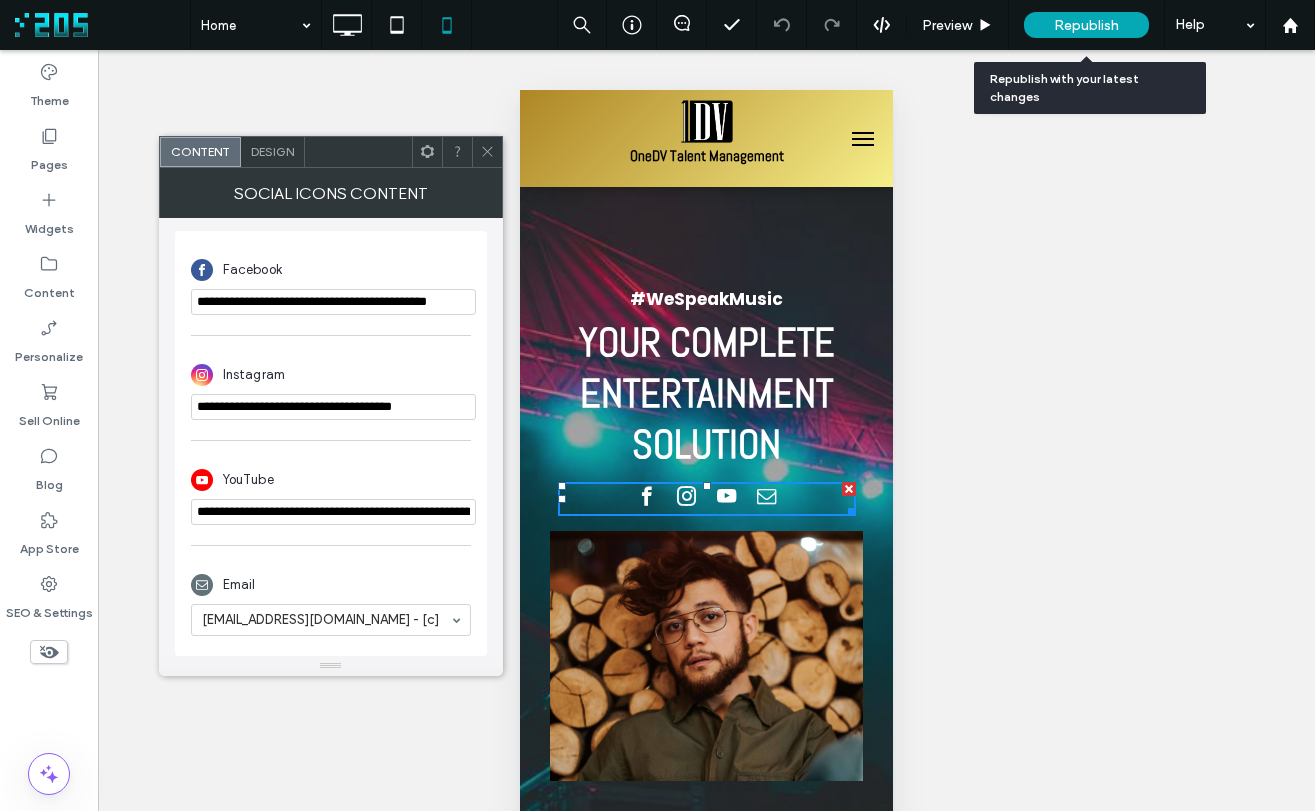 type on "**********" 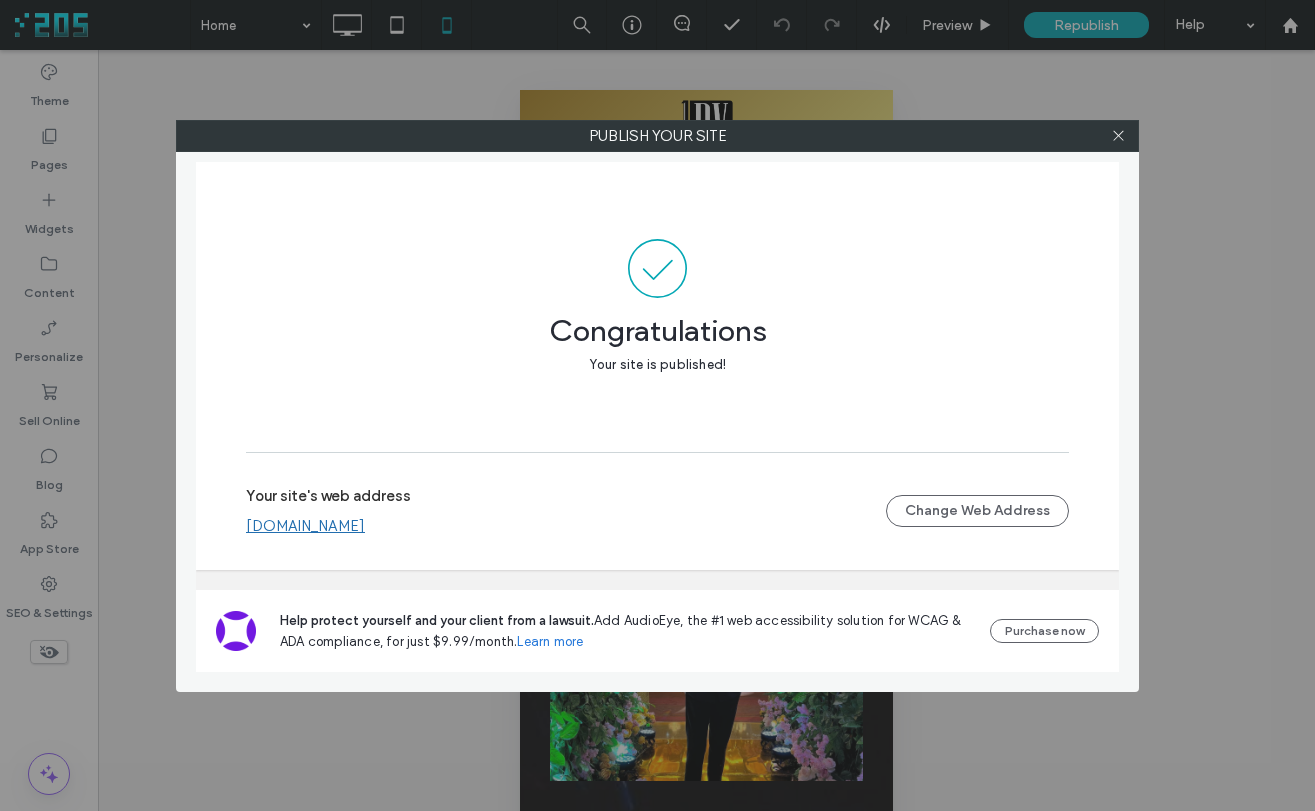 drag, startPoint x: 1115, startPoint y: 139, endPoint x: 1044, endPoint y: 98, distance: 81.9878 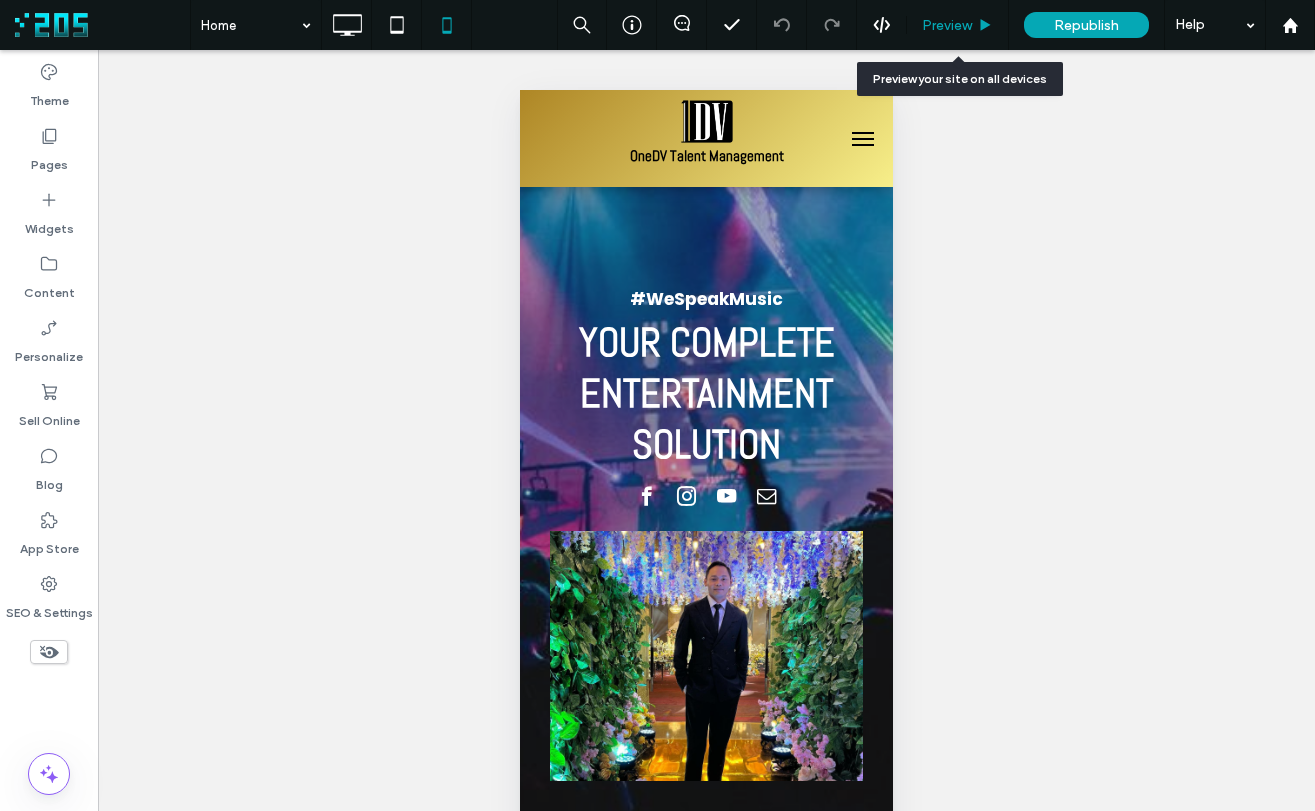 click on "Preview" at bounding box center (947, 25) 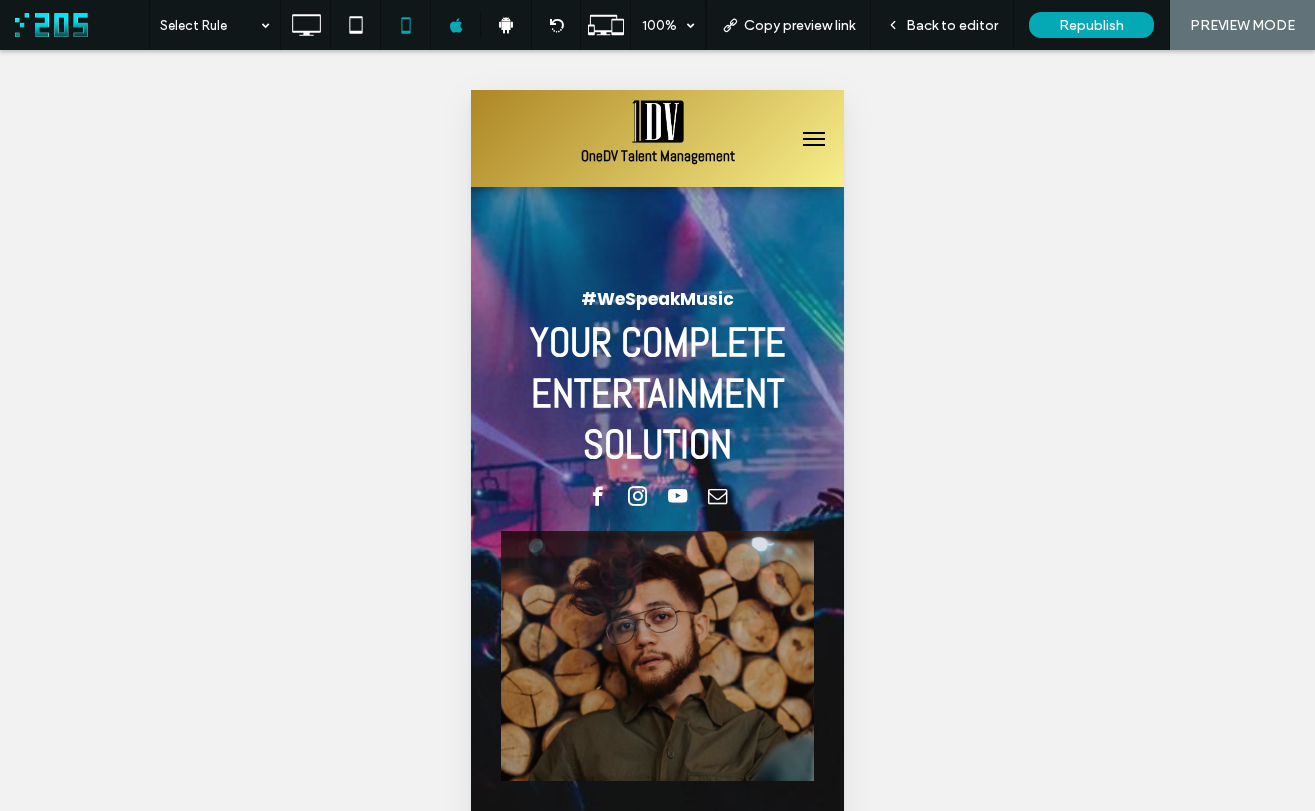 click at bounding box center [814, 139] 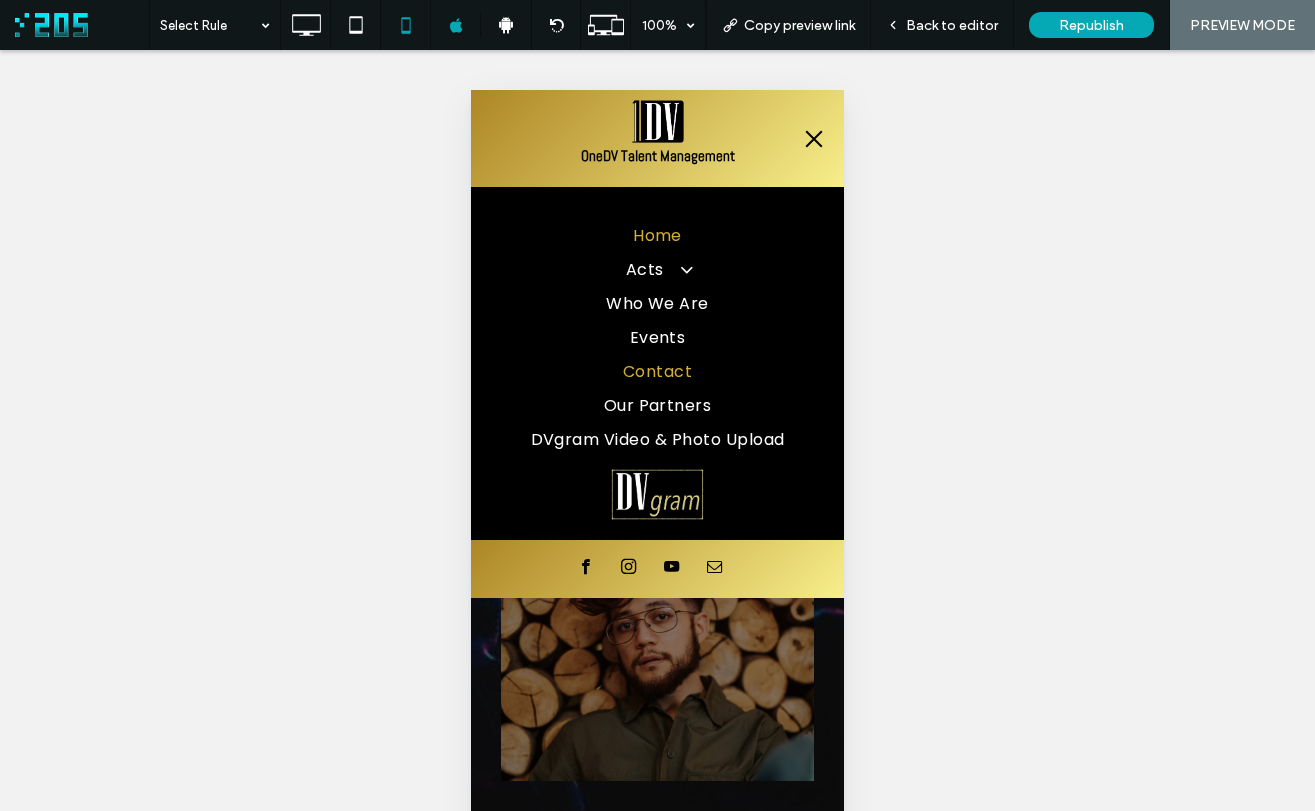 click on "Contact" at bounding box center (657, 372) 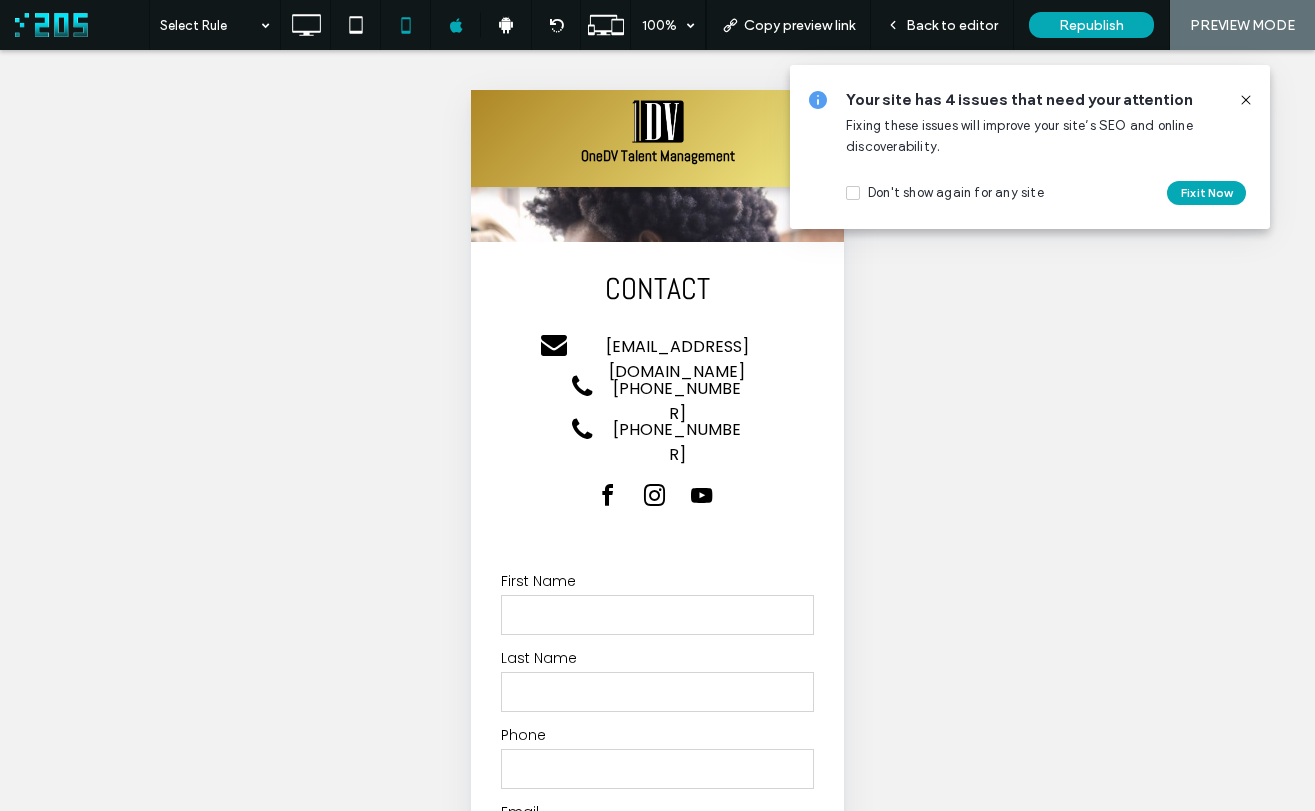 scroll, scrollTop: 0, scrollLeft: 0, axis: both 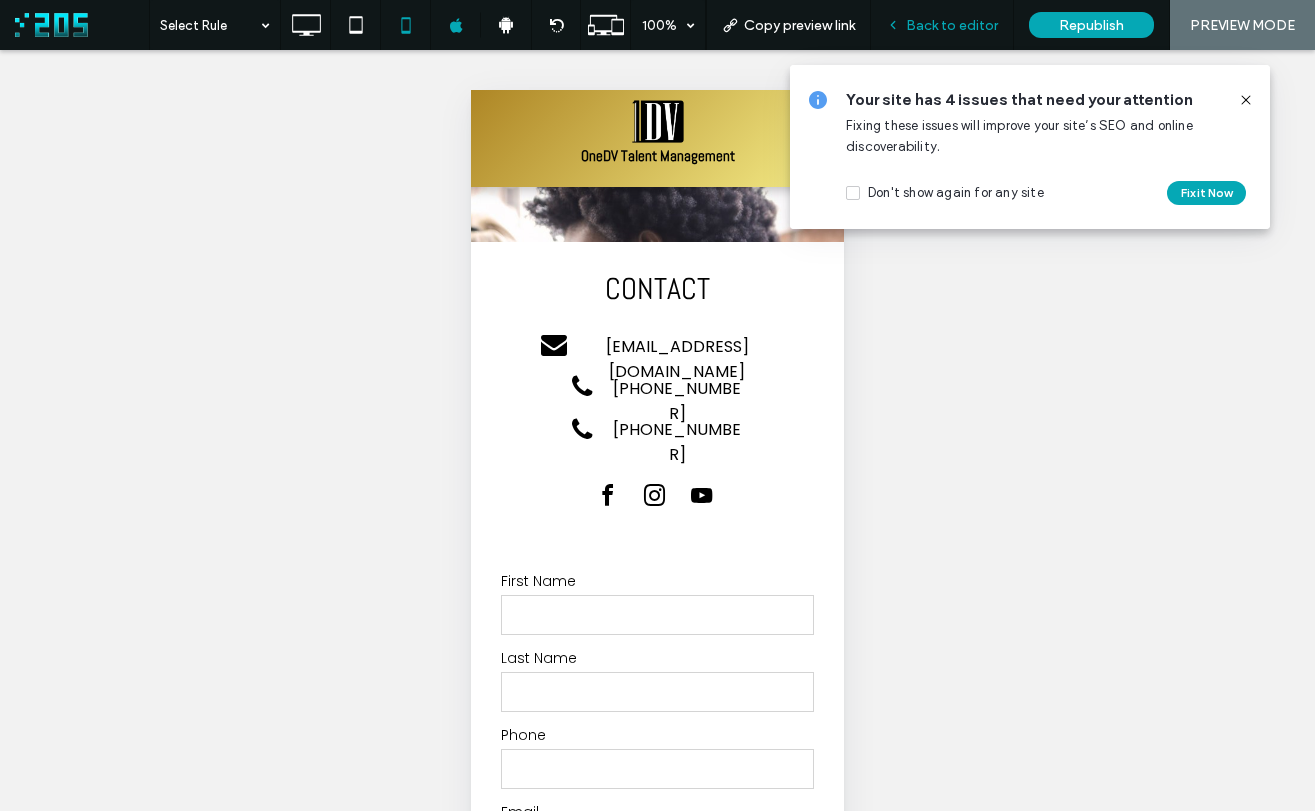 click on "Back to editor" at bounding box center [942, 25] 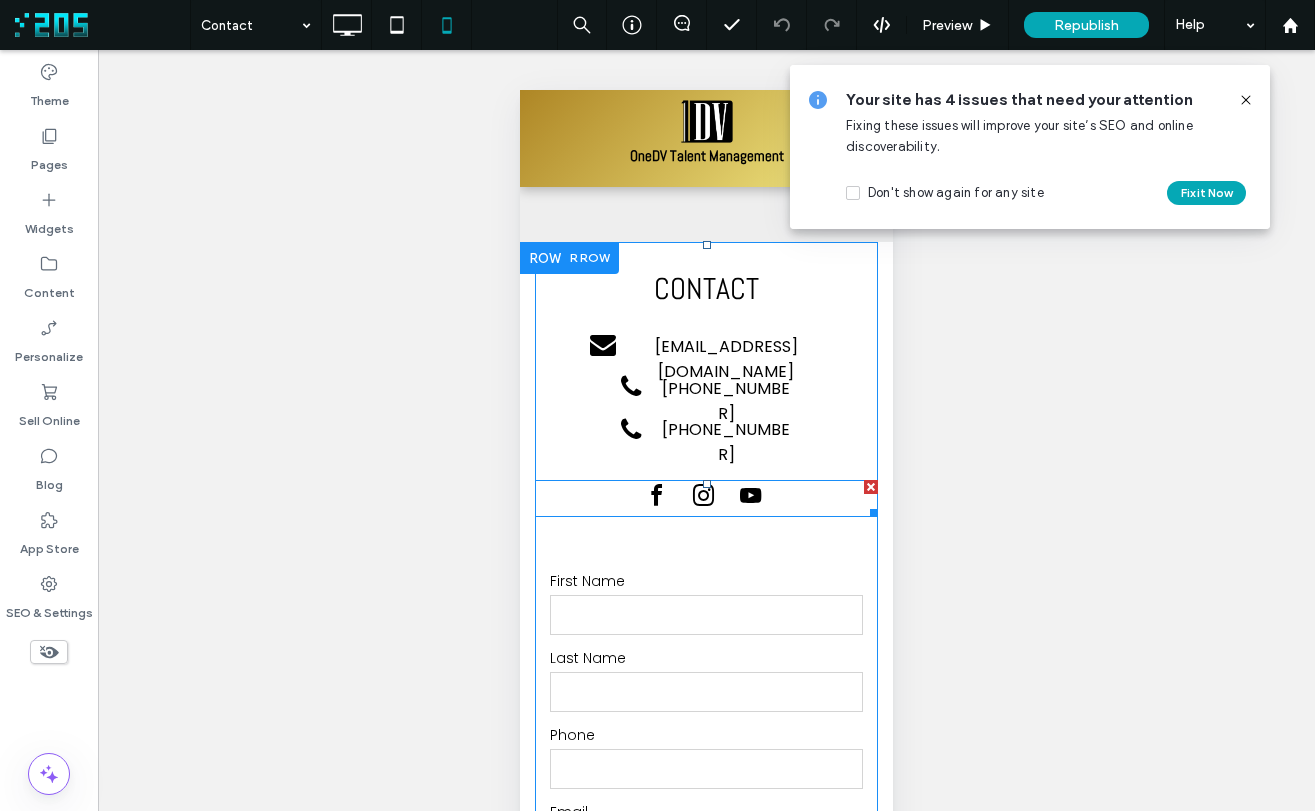 click at bounding box center (706, 498) 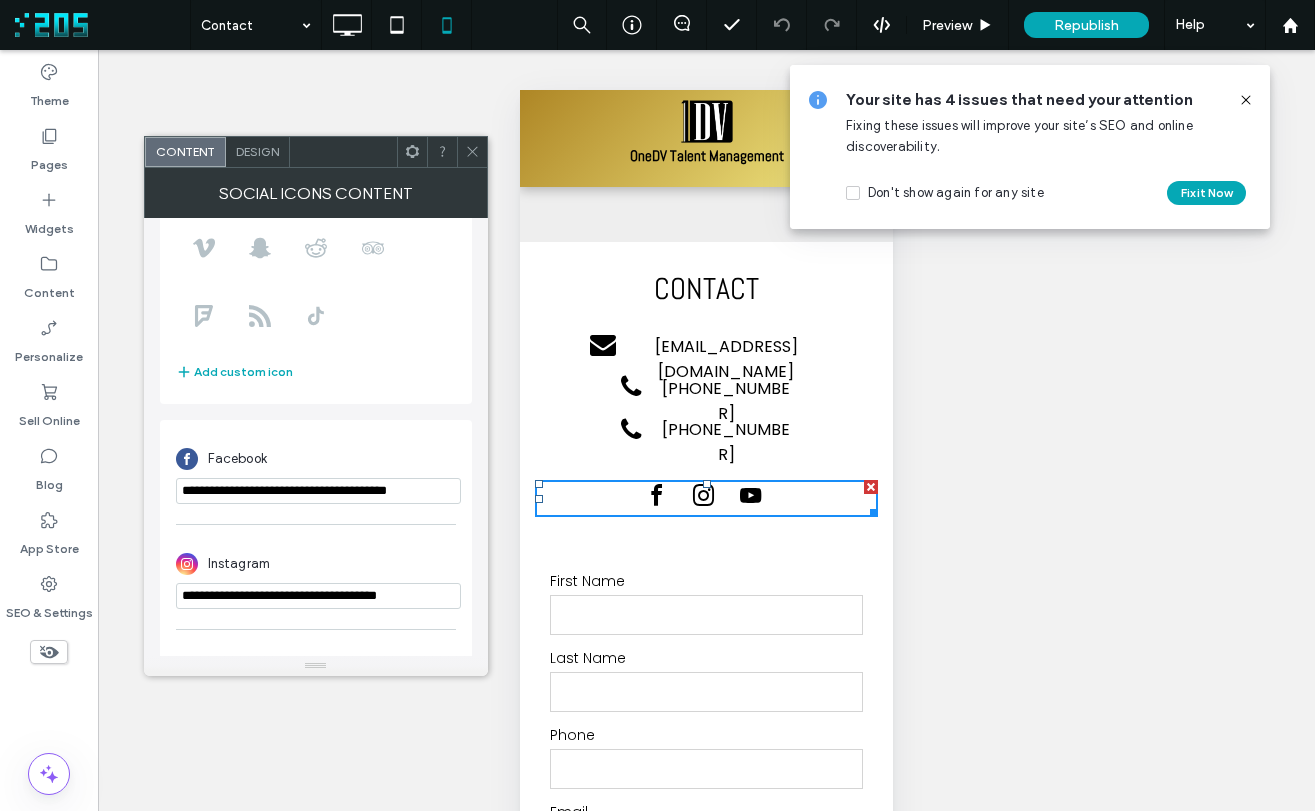 scroll, scrollTop: 349, scrollLeft: 0, axis: vertical 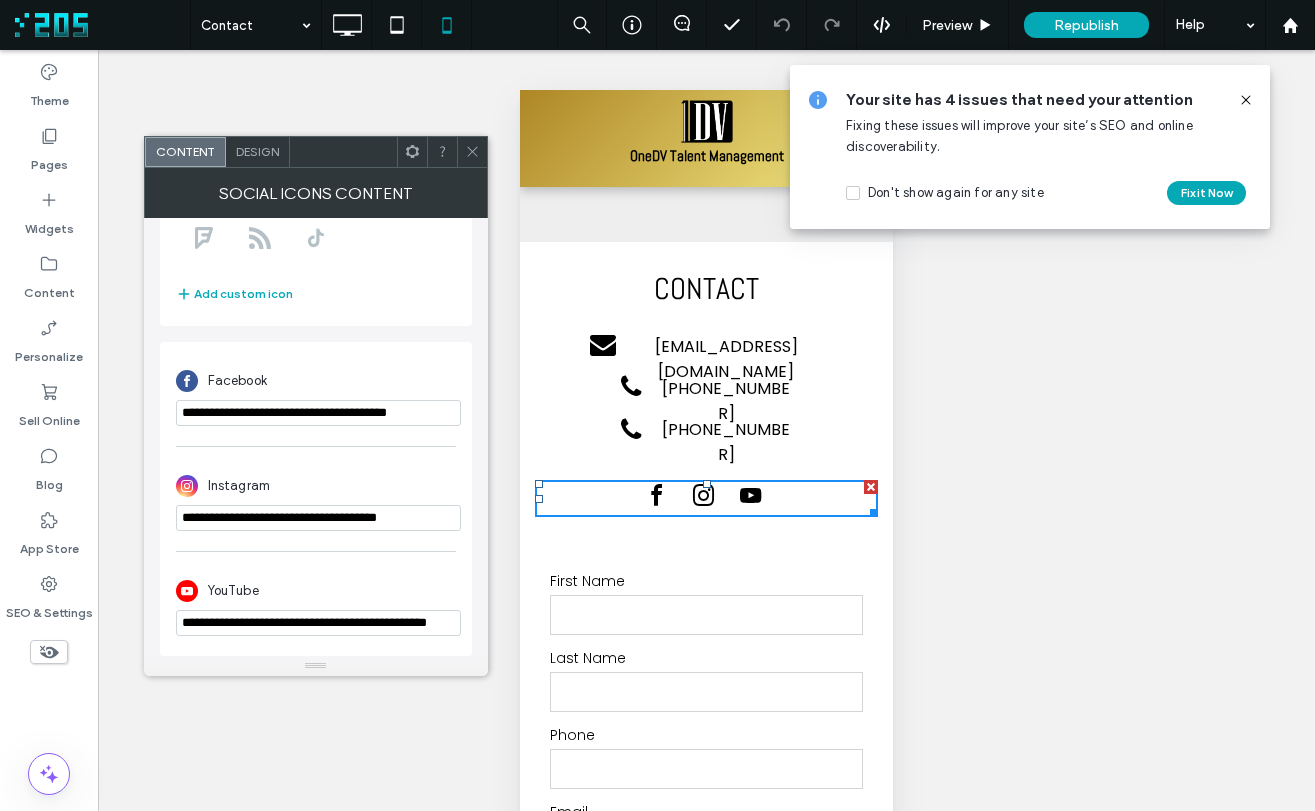 click on "**********" at bounding box center (318, 518) 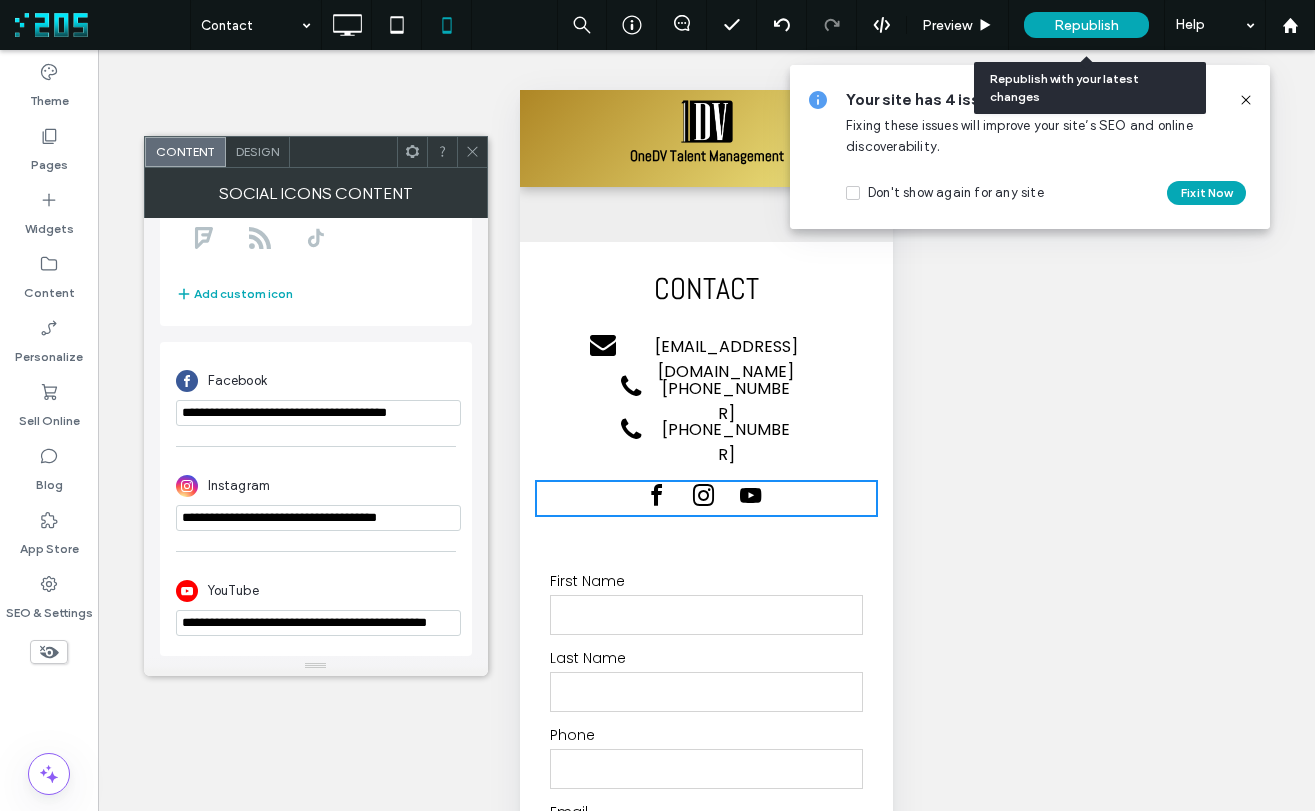click on "Republish" at bounding box center [1086, 25] 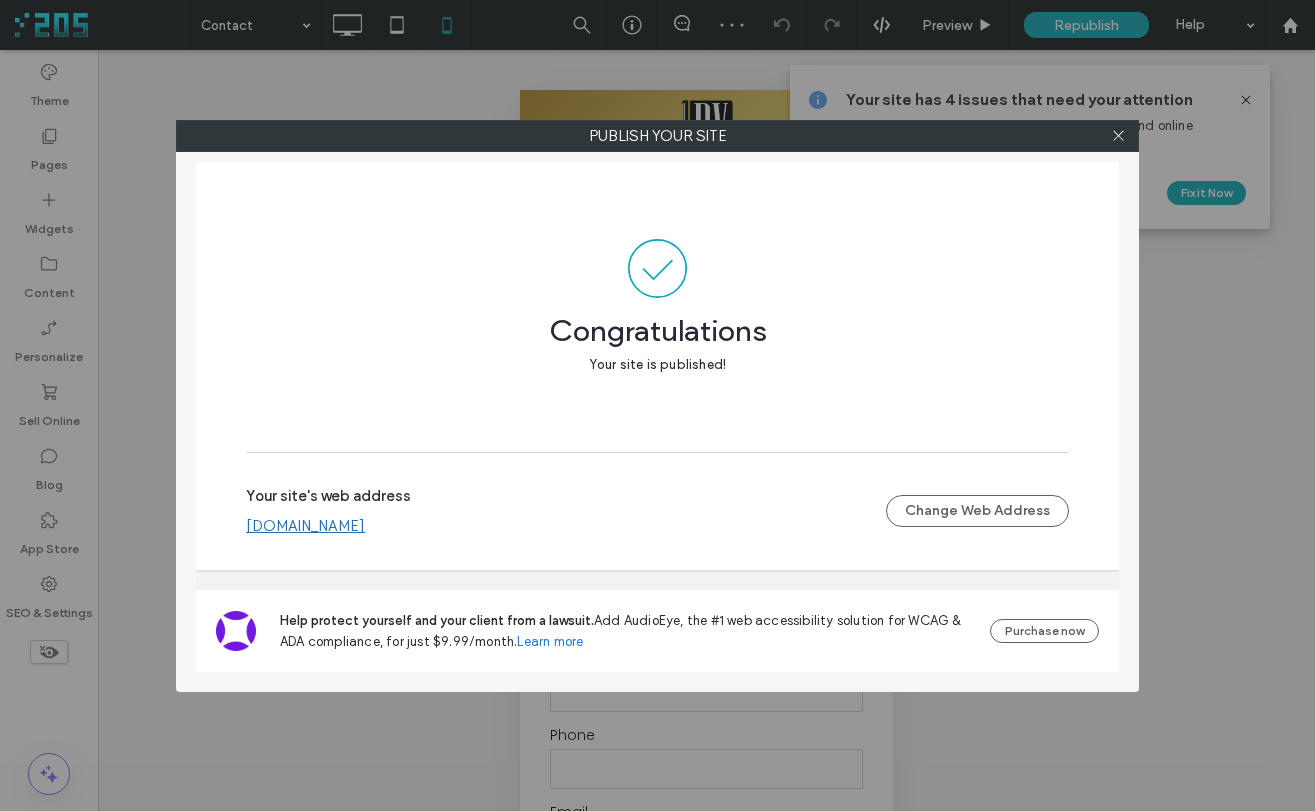 click on "Publish your site Congratulations Your site is published! Your site's web address www.1dvtalentmgt.com Change Web Address Help protect yourself and your client from a lawsuit.  Add AudioEye, the #1 web accessibility solution for WCAG & ADA compliance, for just $9.99/month.  Learn more Purchase now" at bounding box center (657, 405) 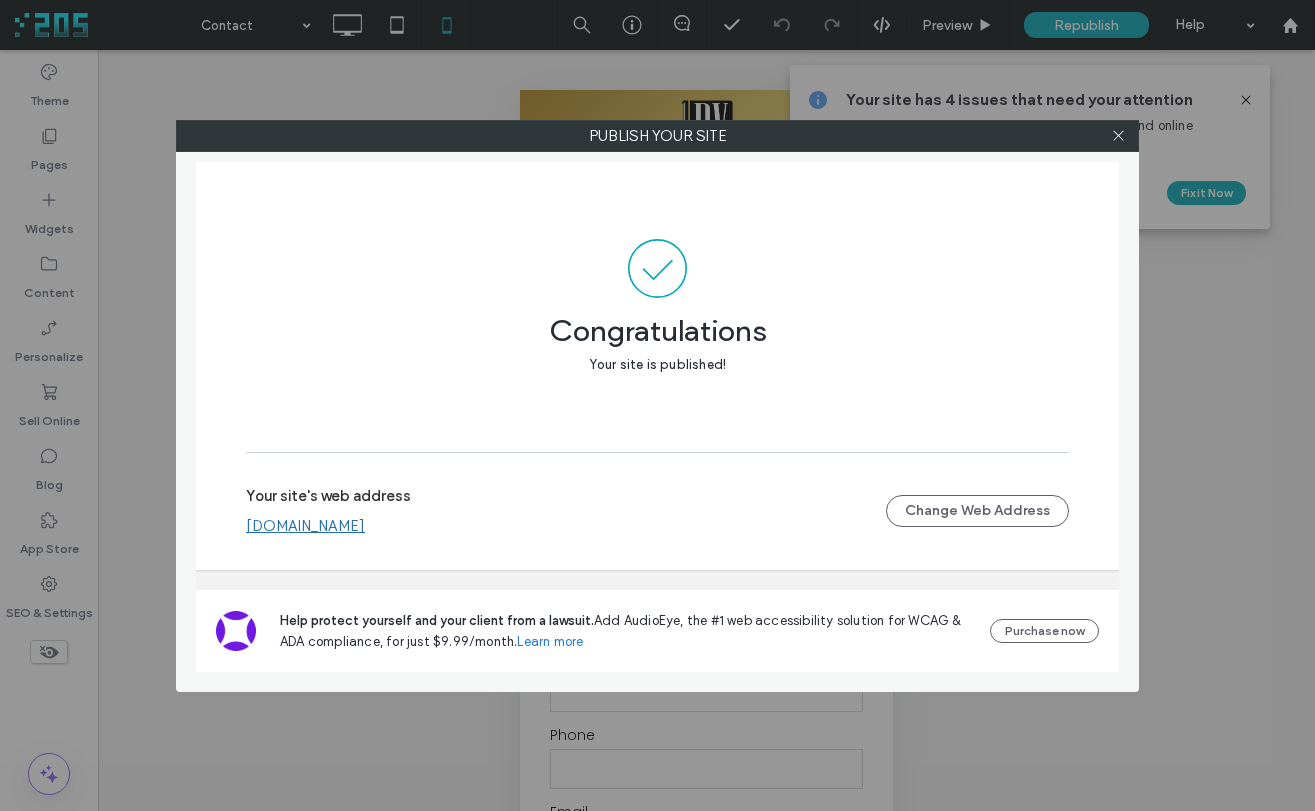 drag, startPoint x: 1119, startPoint y: 133, endPoint x: 520, endPoint y: 16, distance: 610.3196 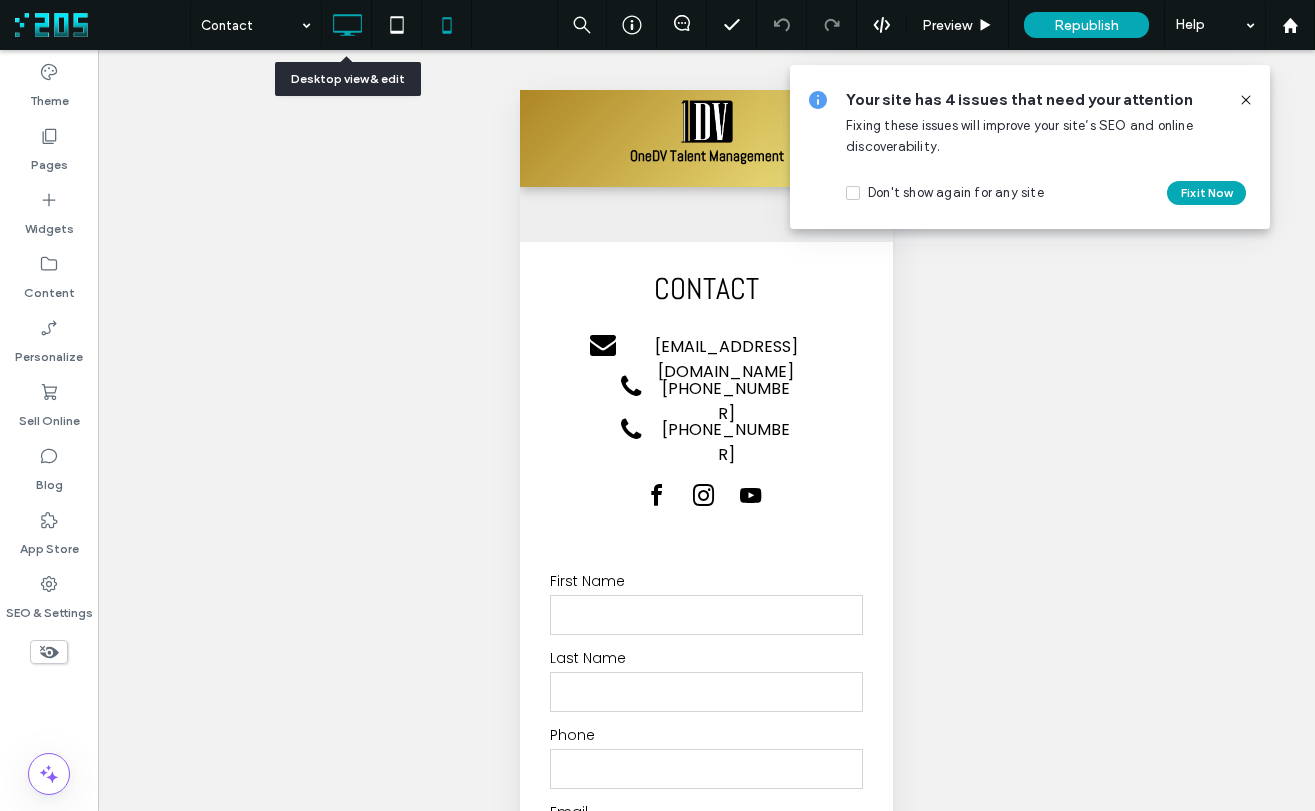 click 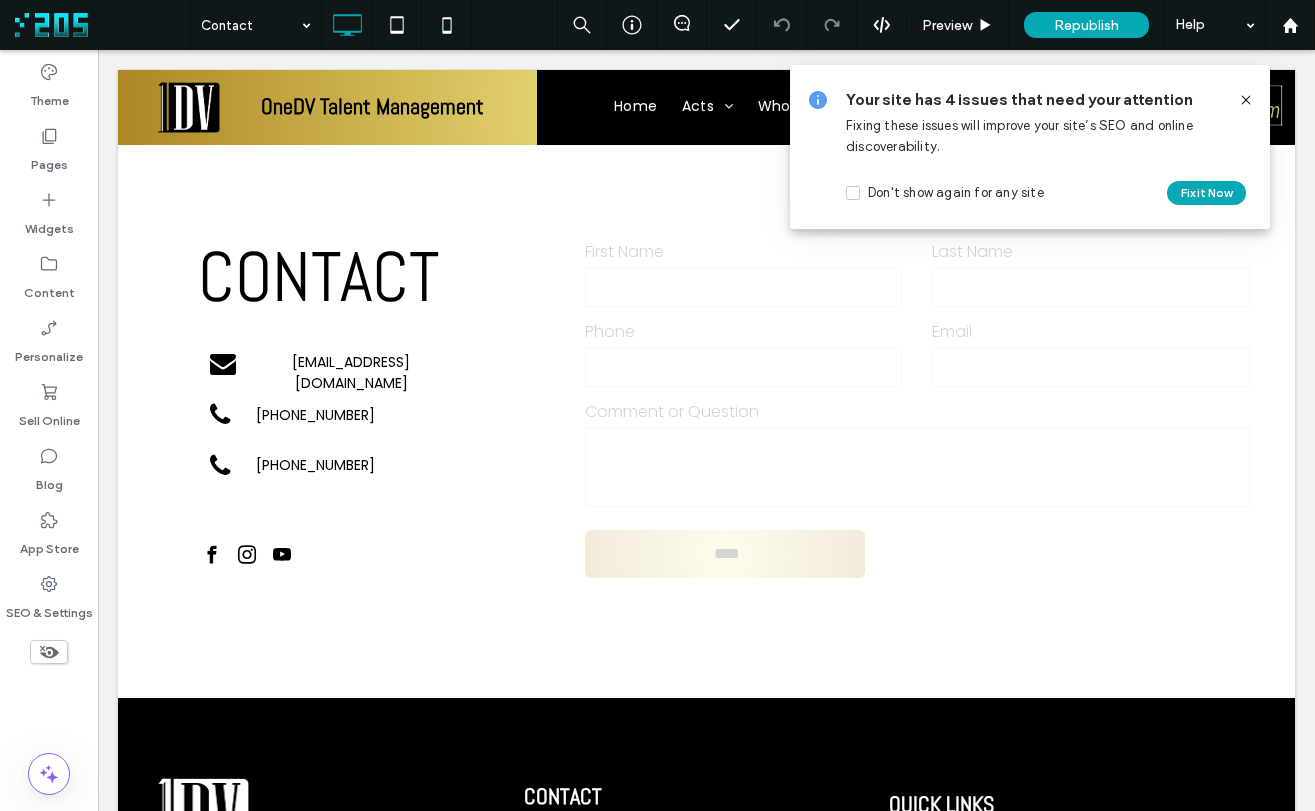 scroll, scrollTop: 0, scrollLeft: 0, axis: both 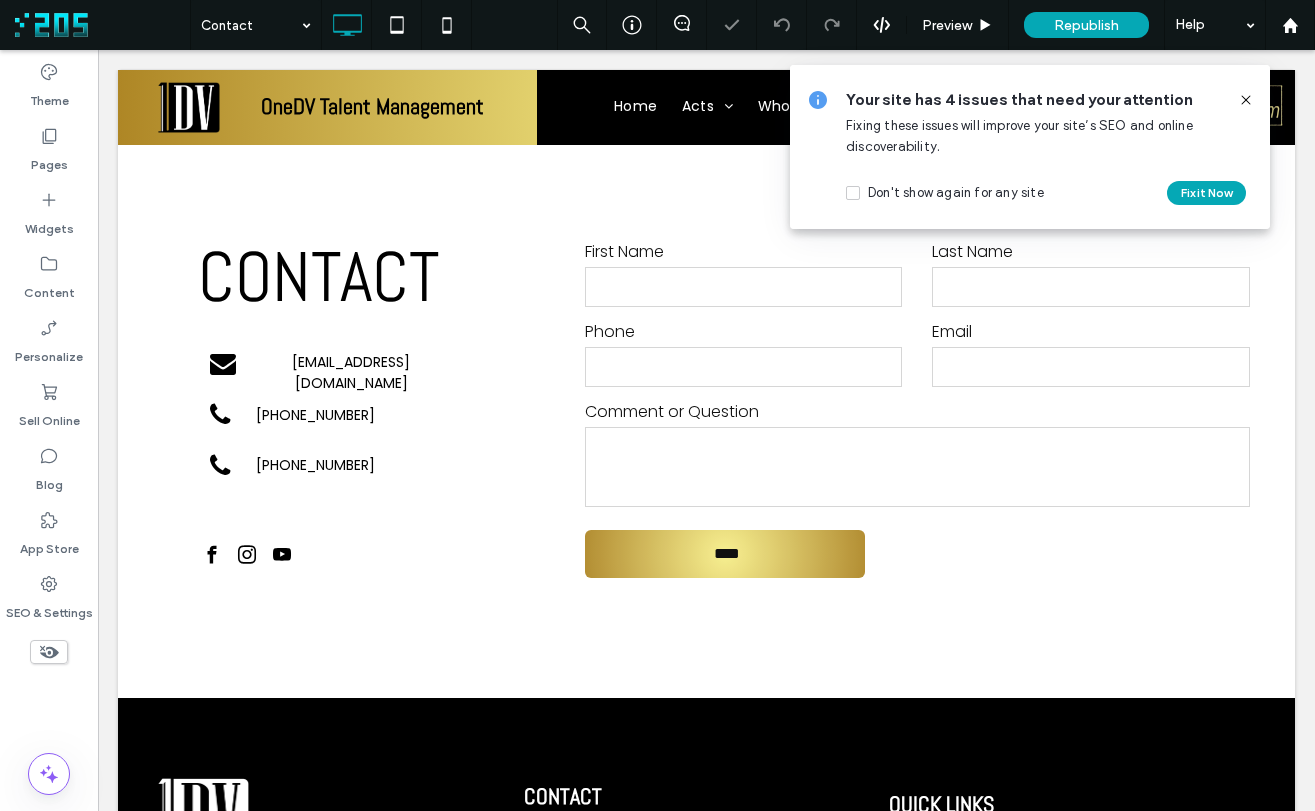 click 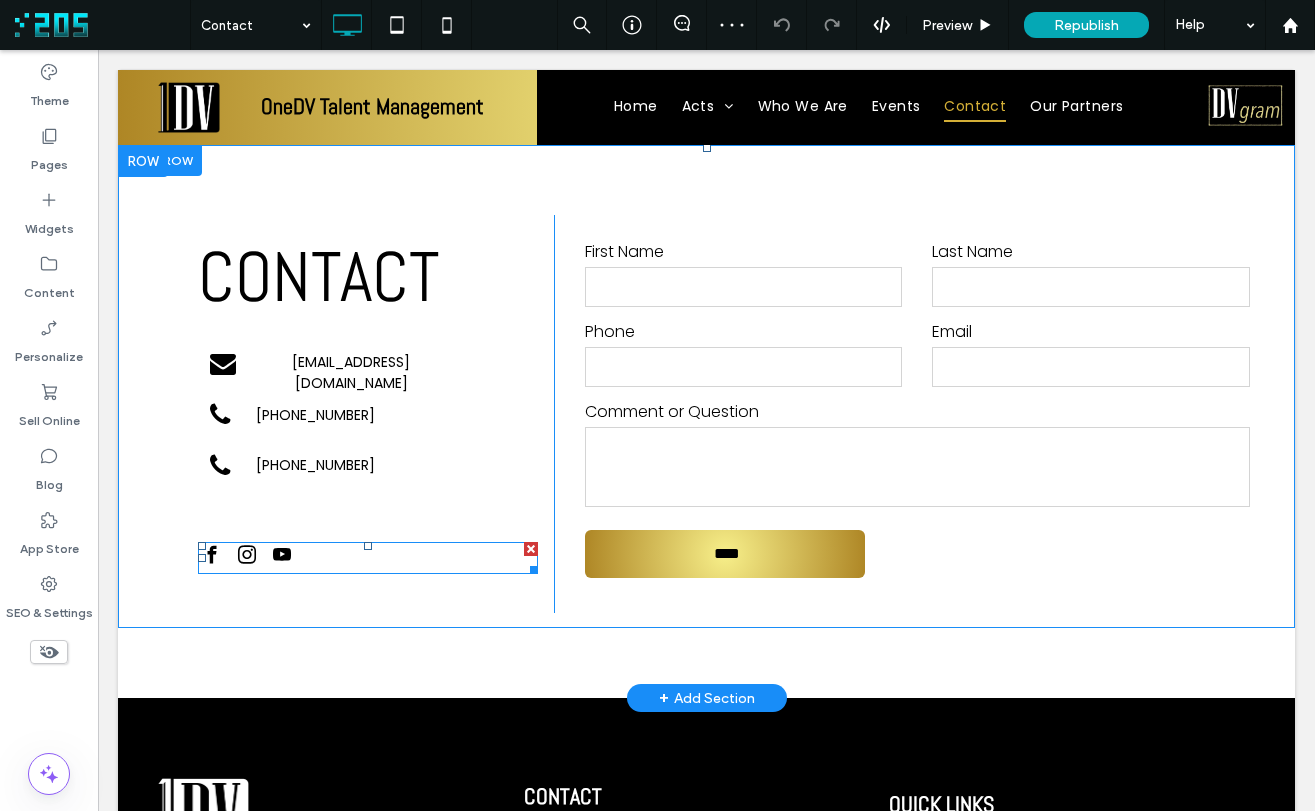 click at bounding box center (368, 558) 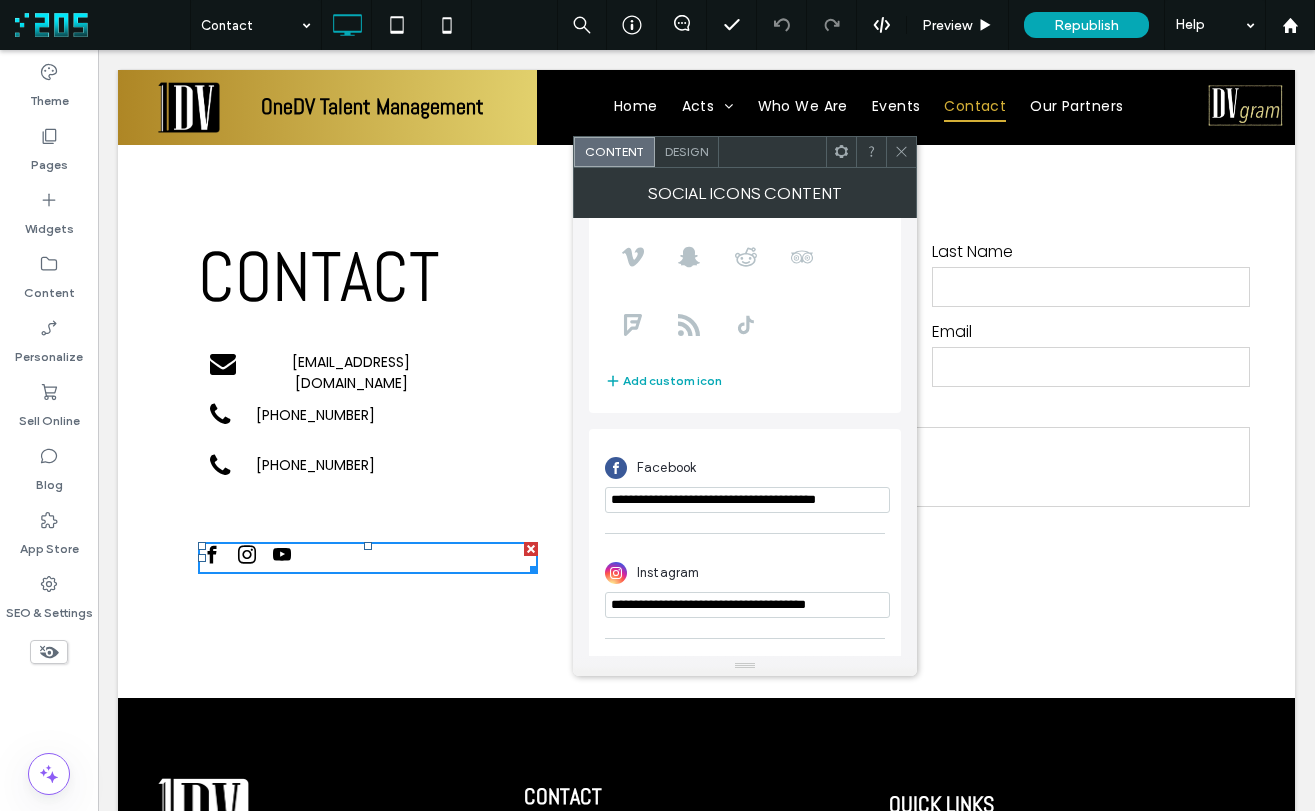 scroll, scrollTop: 349, scrollLeft: 0, axis: vertical 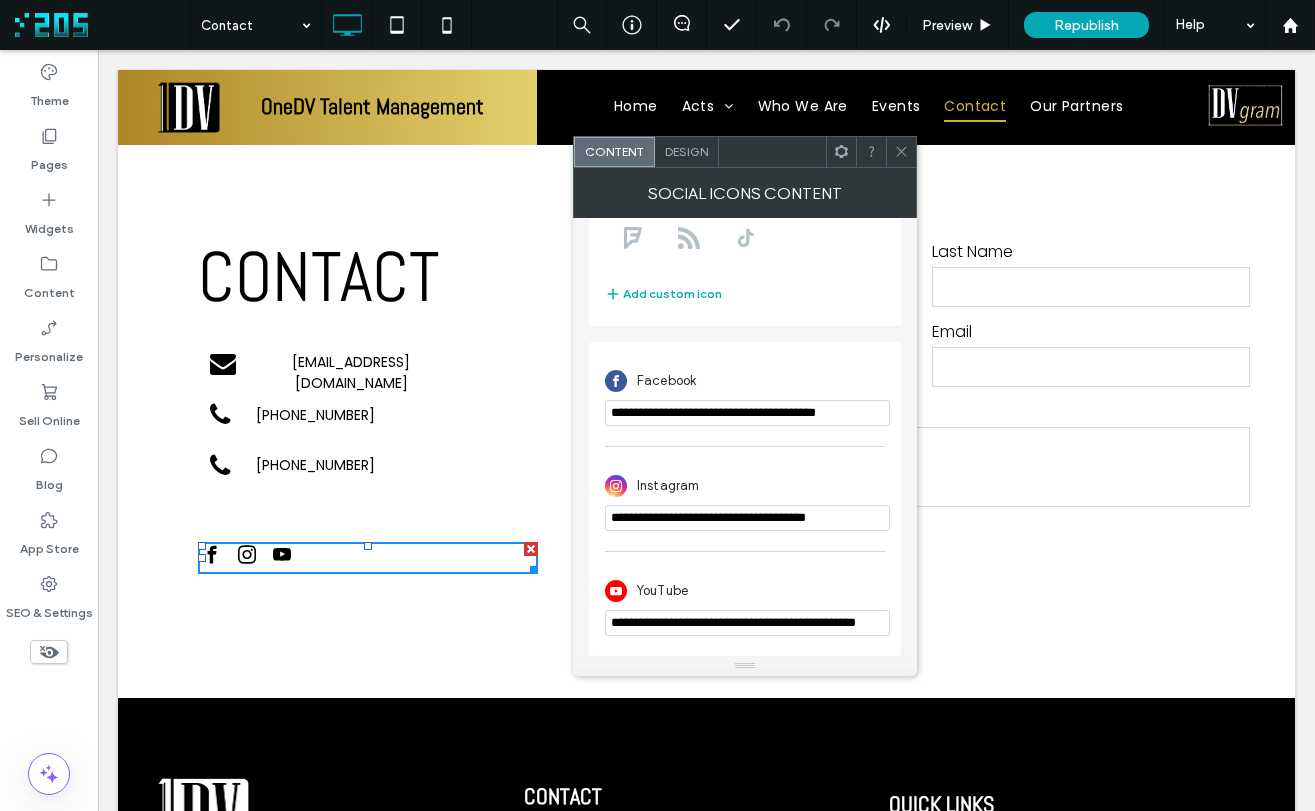 click at bounding box center [901, 152] 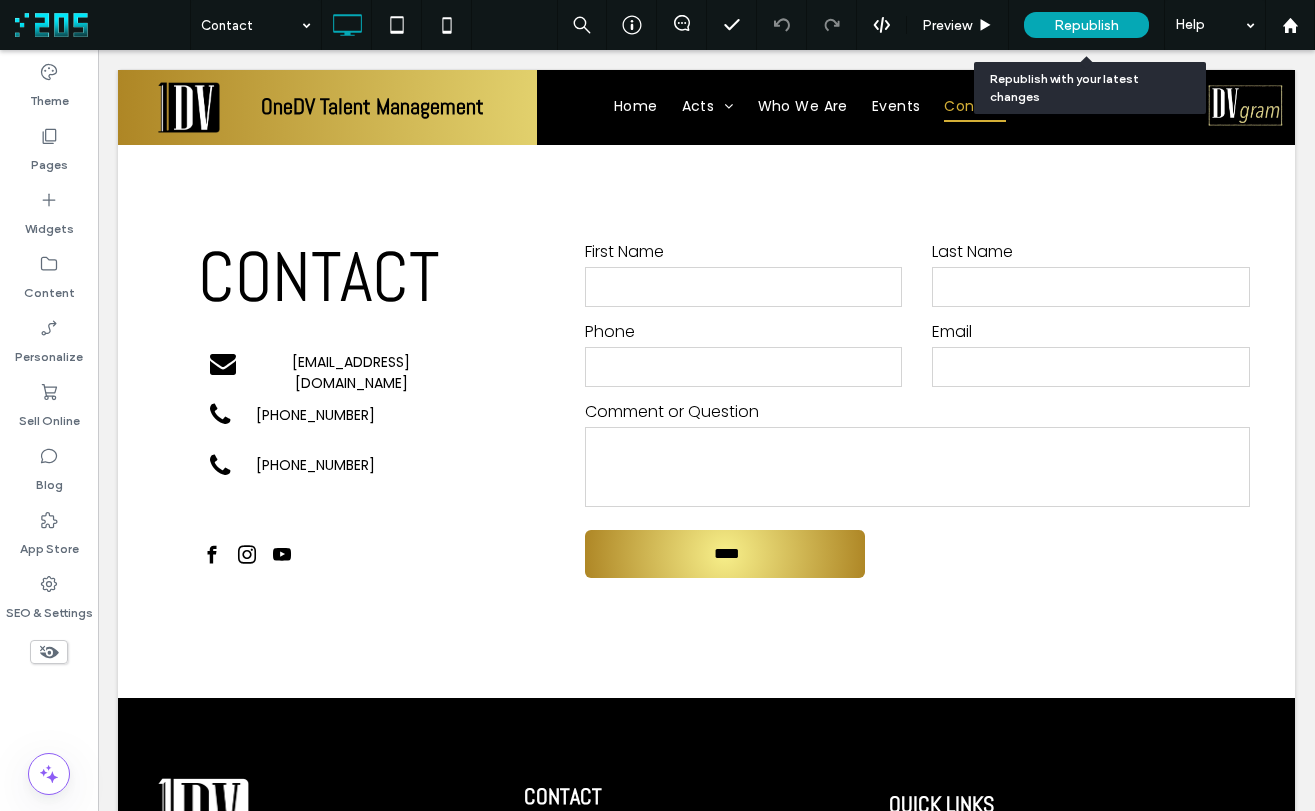 click on "Republish" at bounding box center (1086, 25) 